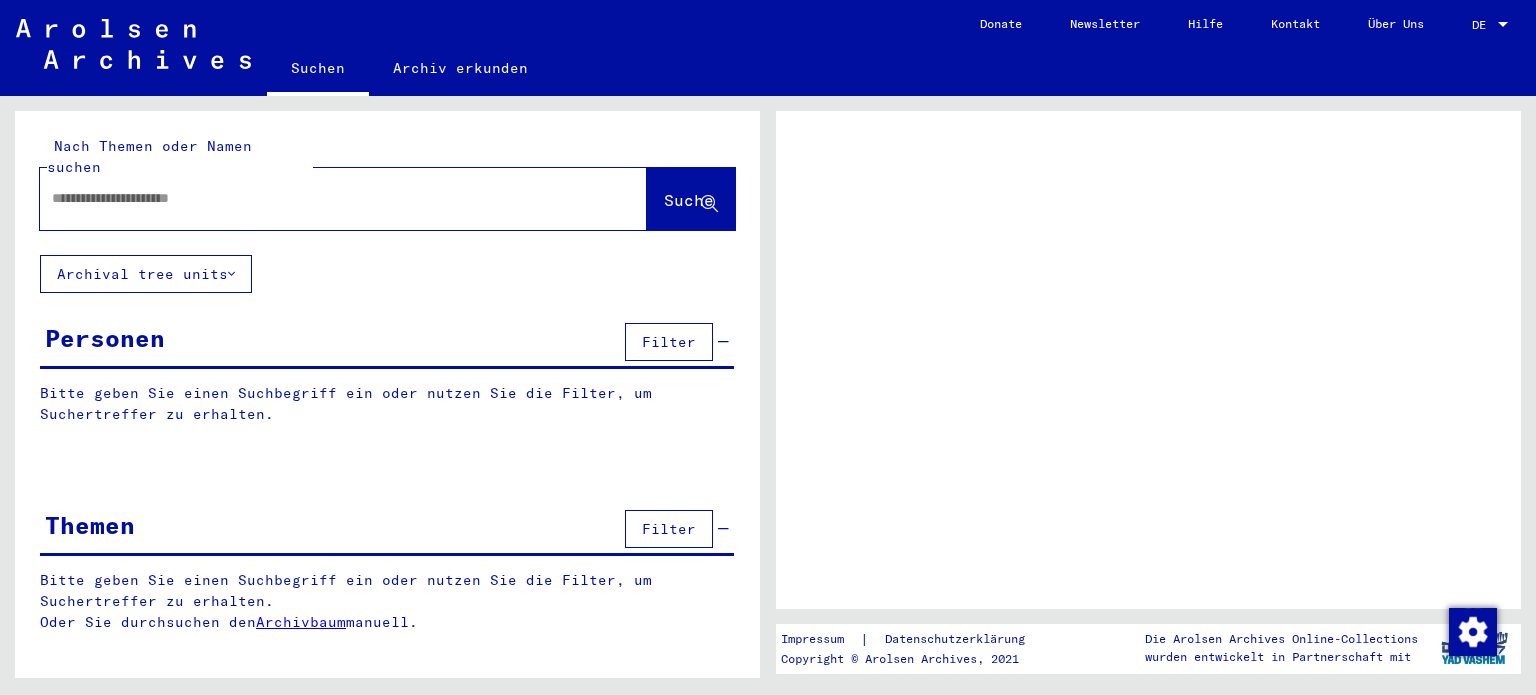 scroll, scrollTop: 0, scrollLeft: 0, axis: both 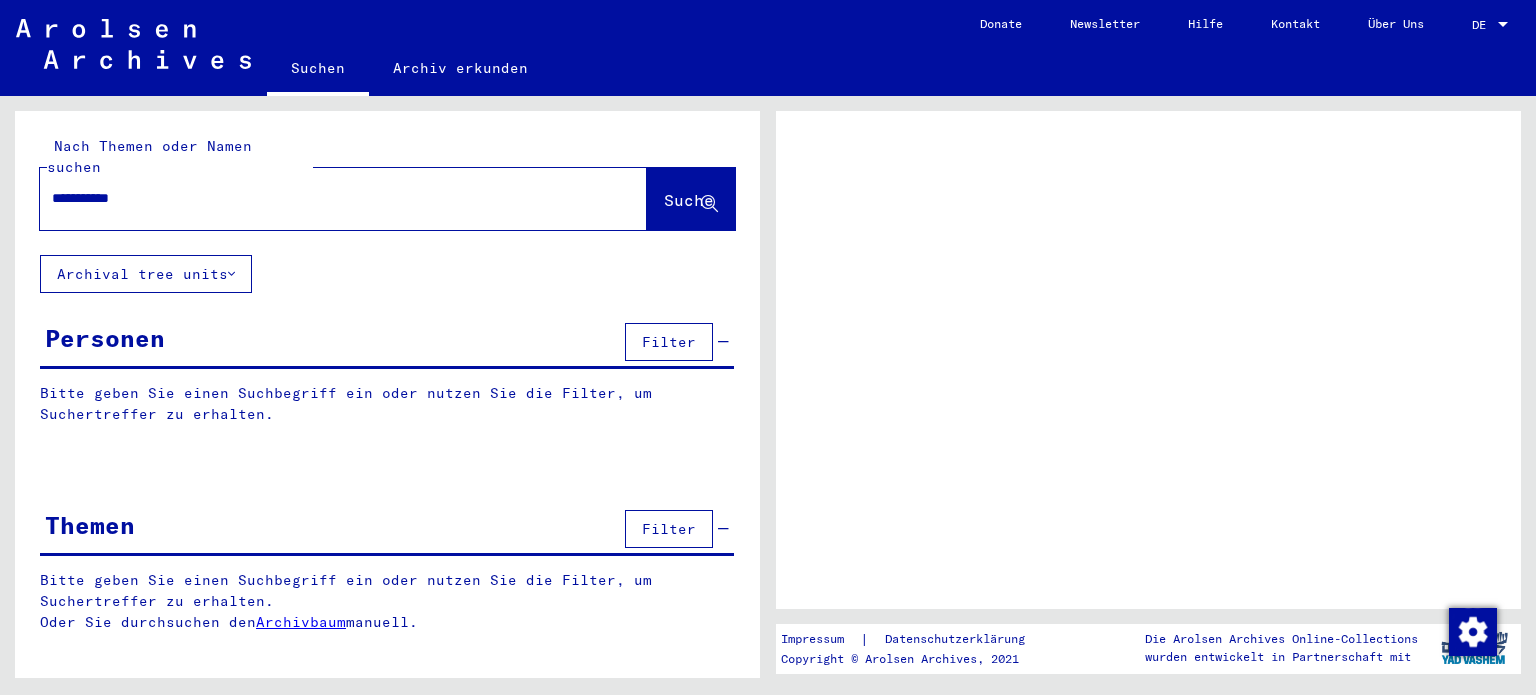 type on "**********" 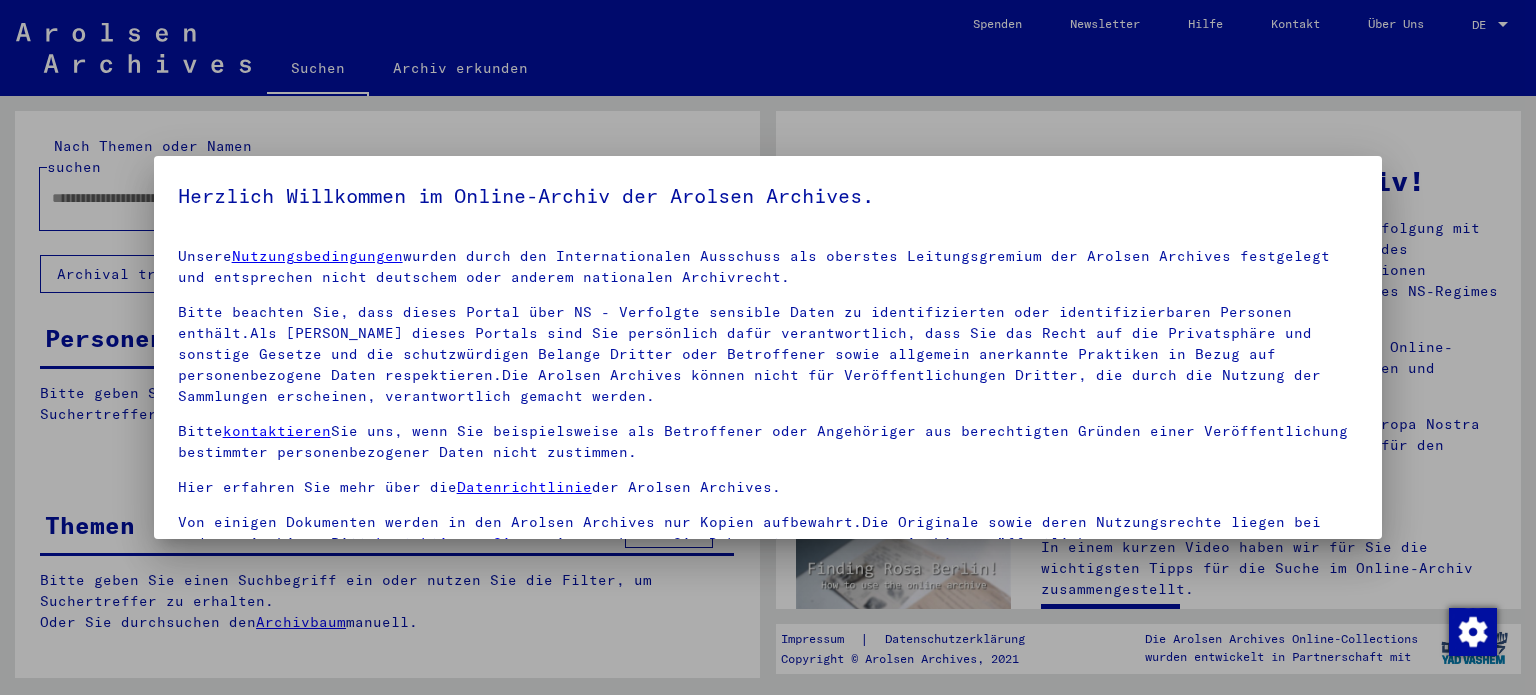 scroll, scrollTop: 28, scrollLeft: 0, axis: vertical 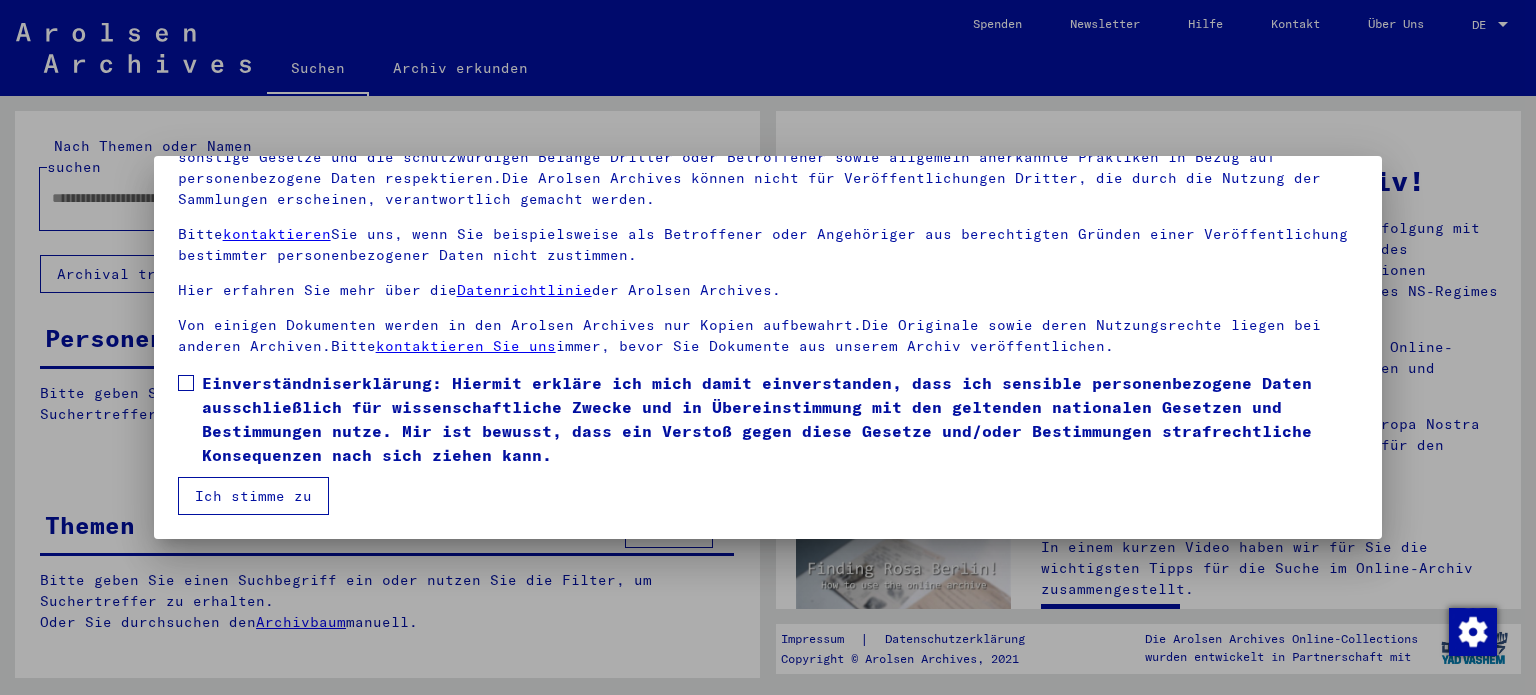 click at bounding box center [186, 383] 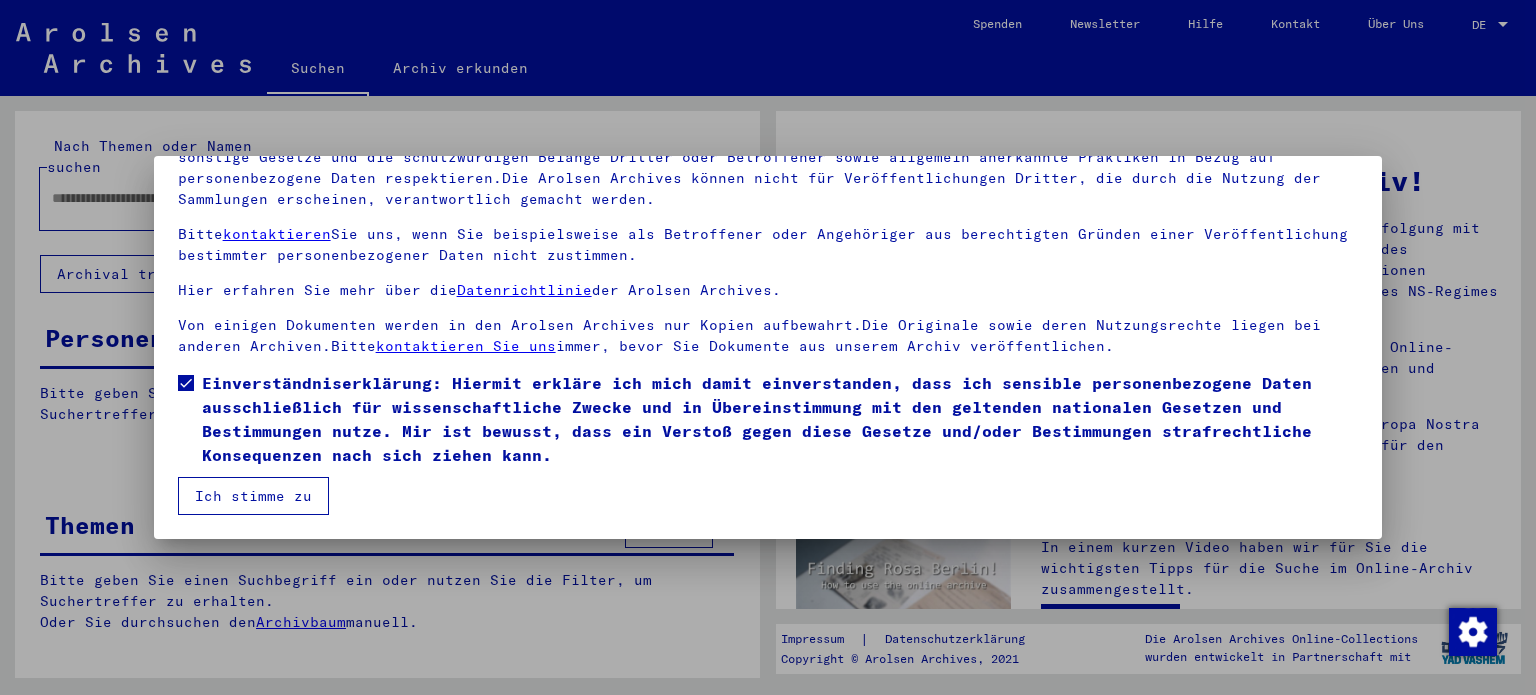 click on "Herzlich Willkommen im Online-Archiv der Arolsen Archives.  Unsere  Nutzungsbedingungen  wurden durch den Internationalen Ausschuss als oberstes Leitungsgremium der Arolsen Archives festgelegt und entsprechen nicht deutschem oder anderem nationalen Archivrecht. Bitte beachten Sie, dass dieses Portal über NS - Verfolgte sensible Daten zu identifizierten oder identifizierbaren Personen enthält.Als [PERSON_NAME] dieses Portals sind Sie persönlich dafür verantwortlich, dass Sie das Recht auf die Privatsphäre und sonstige Gesetze und die schutzwürdigen Belange Dritter oder Betroffener sowie allgemein anerkannte Praktiken in Bezug auf personenbezogene Daten respektieren.Die Arolsen Archives können nicht für Veröffentlichungen Dritter, die durch die Nutzung der Sammlungen erscheinen, verantwortlich gemacht werden. Bitte  kontaktieren  Sie uns, wenn Sie beispielsweise als Betroffener oder Angehöriger aus berechtigten Gründen einer Veröffentlichung bestimmter personenbezogener Daten nicht zustimmen." at bounding box center (768, 347) 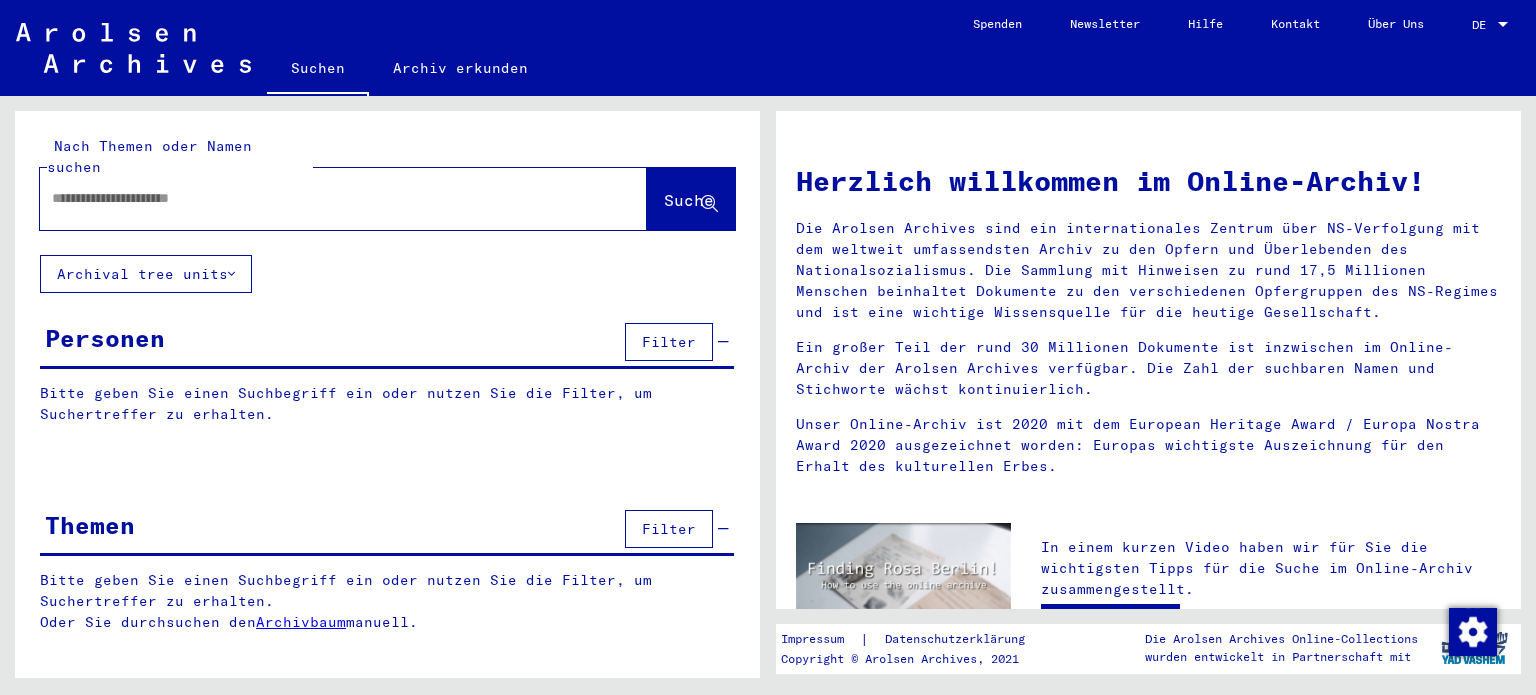 click 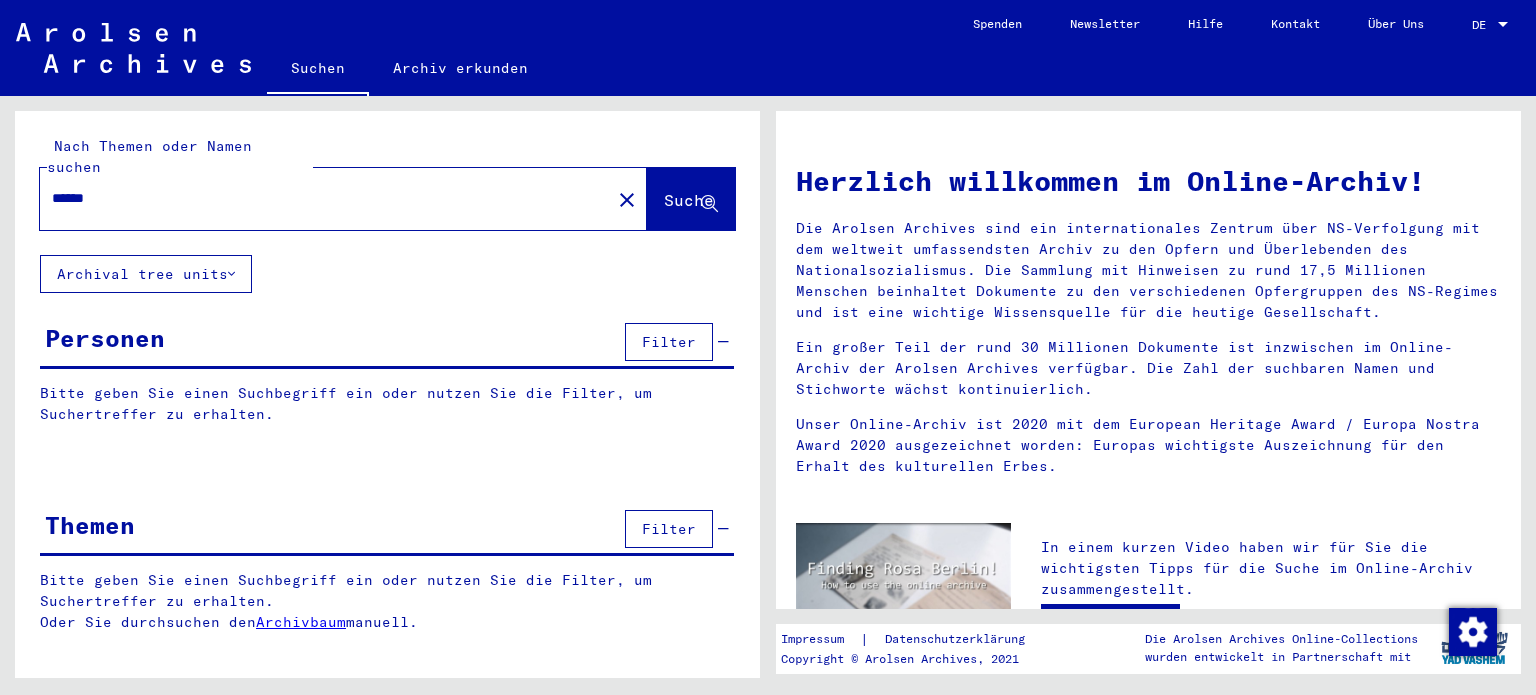type on "******" 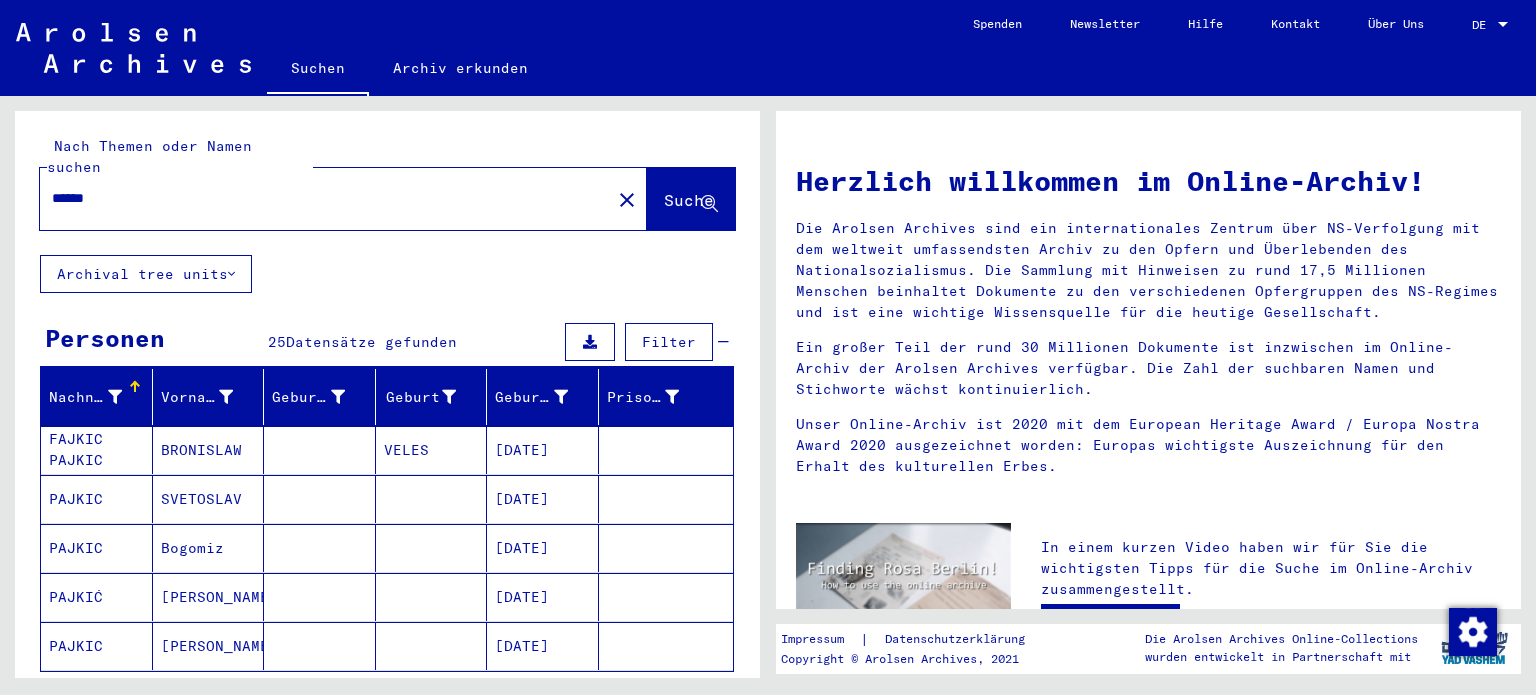 click on "BRONISLAW" at bounding box center [209, 499] 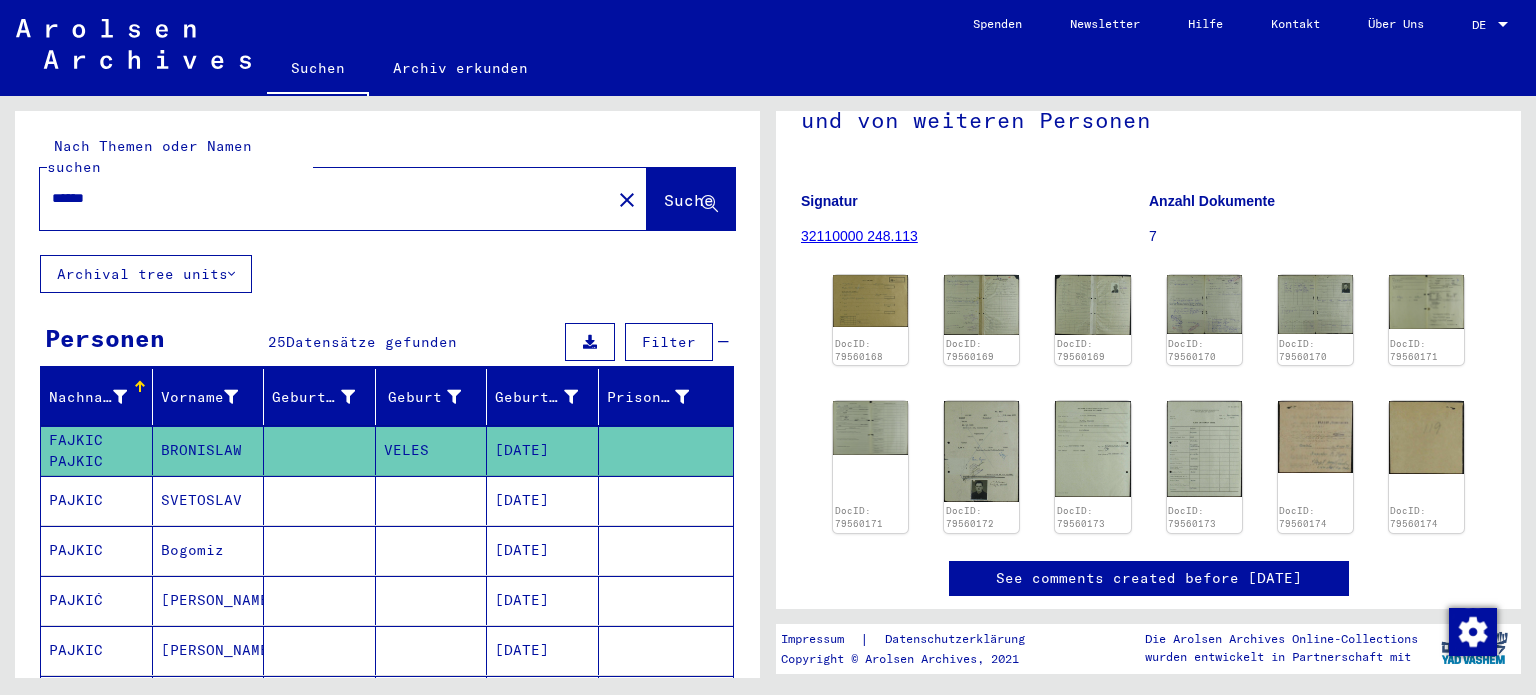 scroll, scrollTop: 240, scrollLeft: 0, axis: vertical 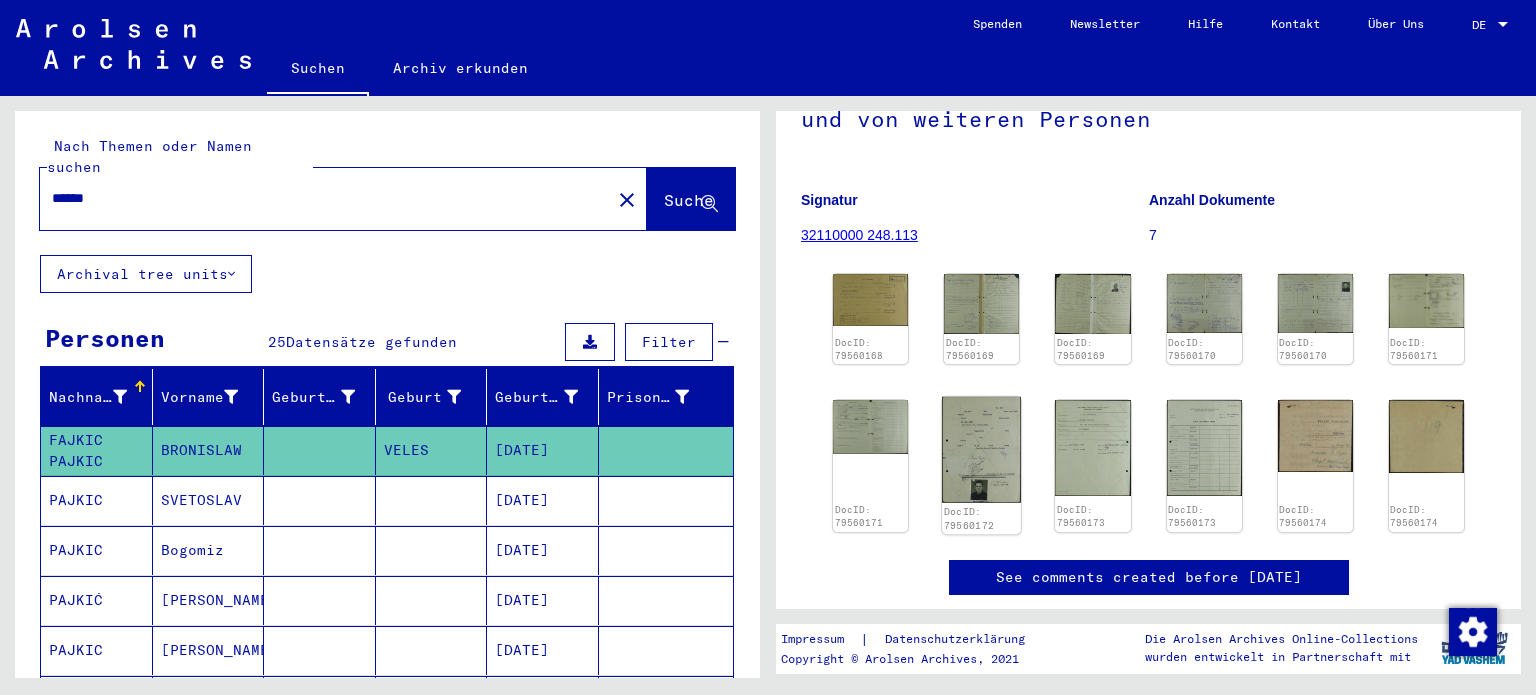 click 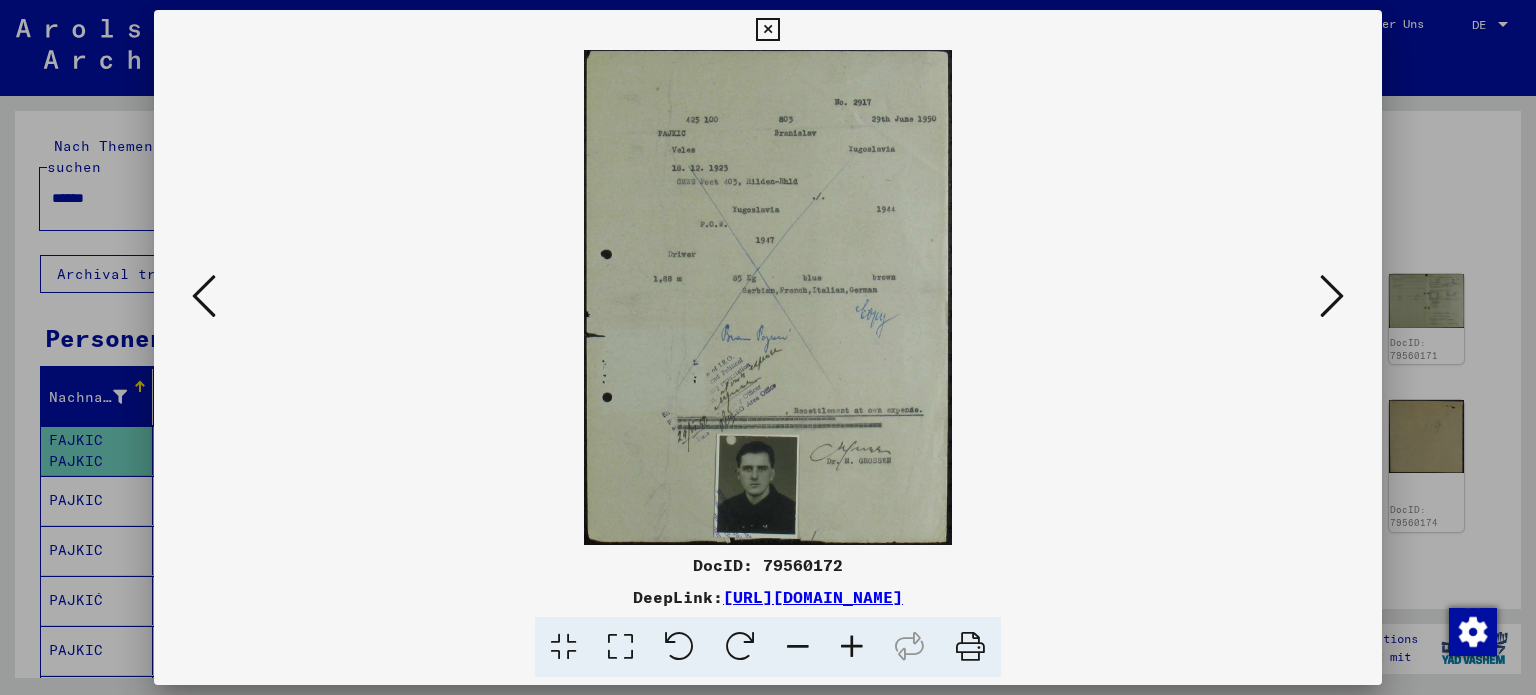 click at bounding box center (1332, 297) 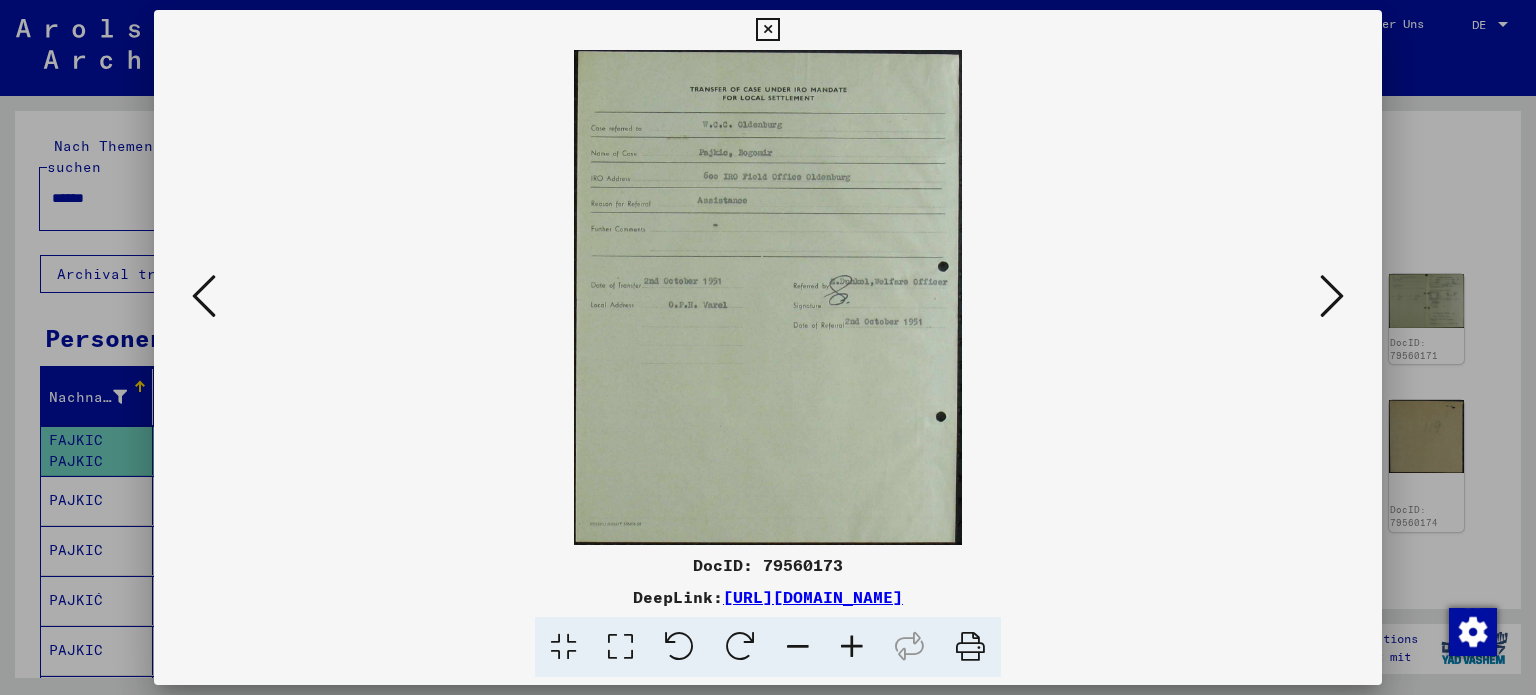 click at bounding box center [1332, 297] 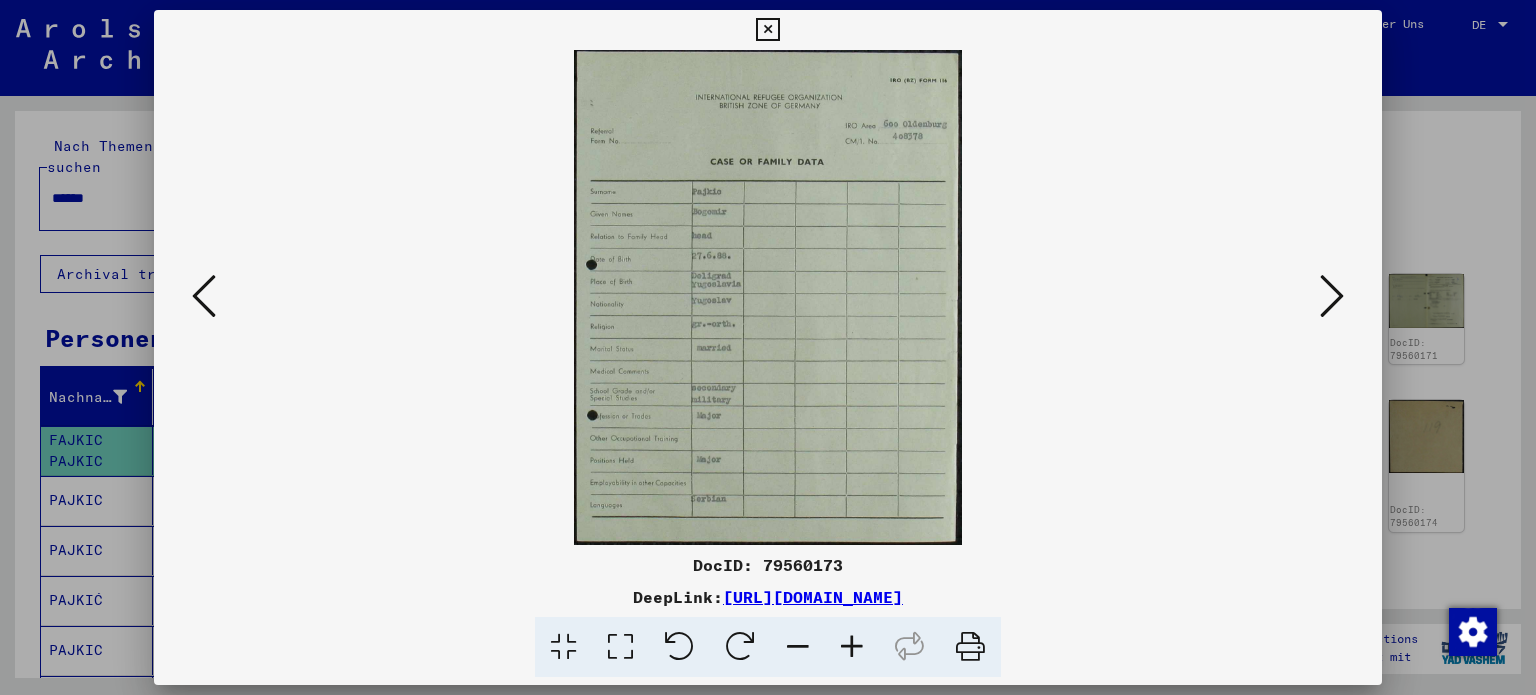 click at bounding box center [1332, 297] 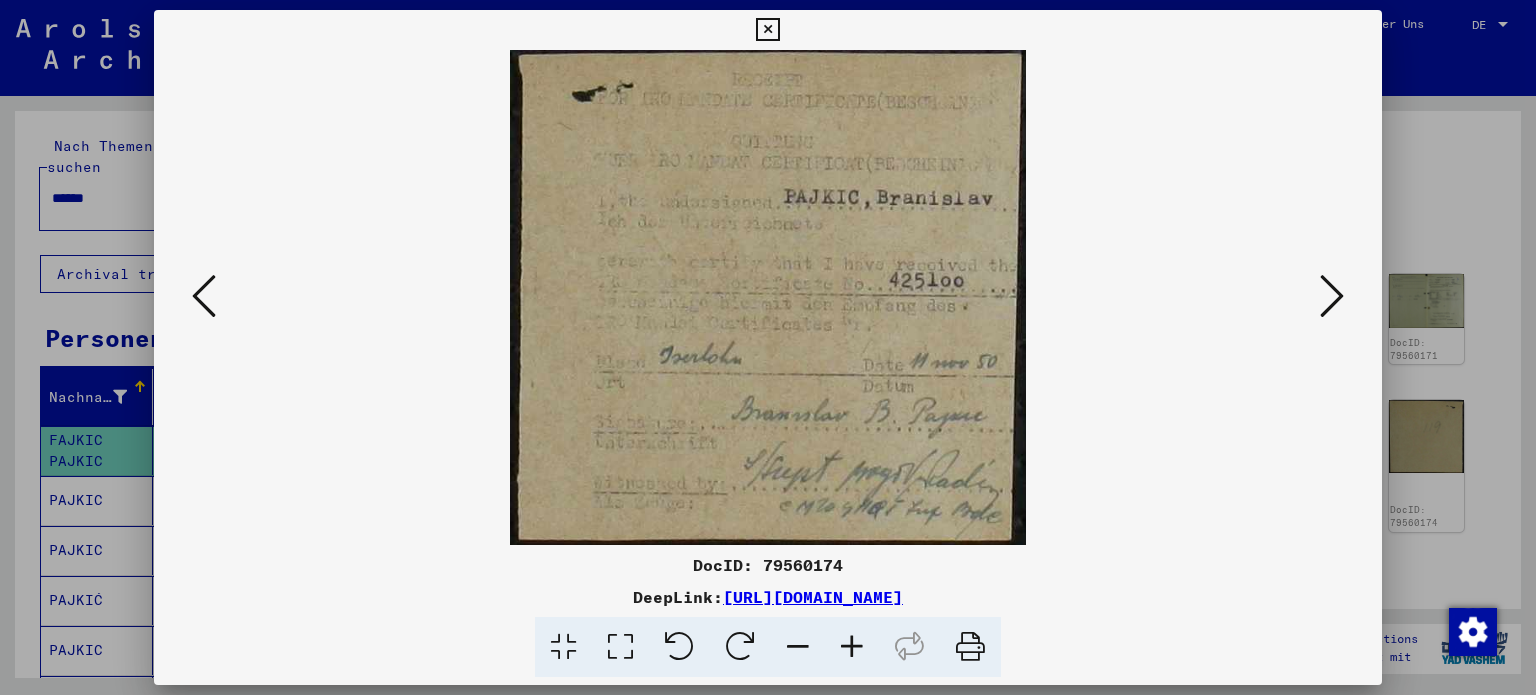click at bounding box center (1332, 297) 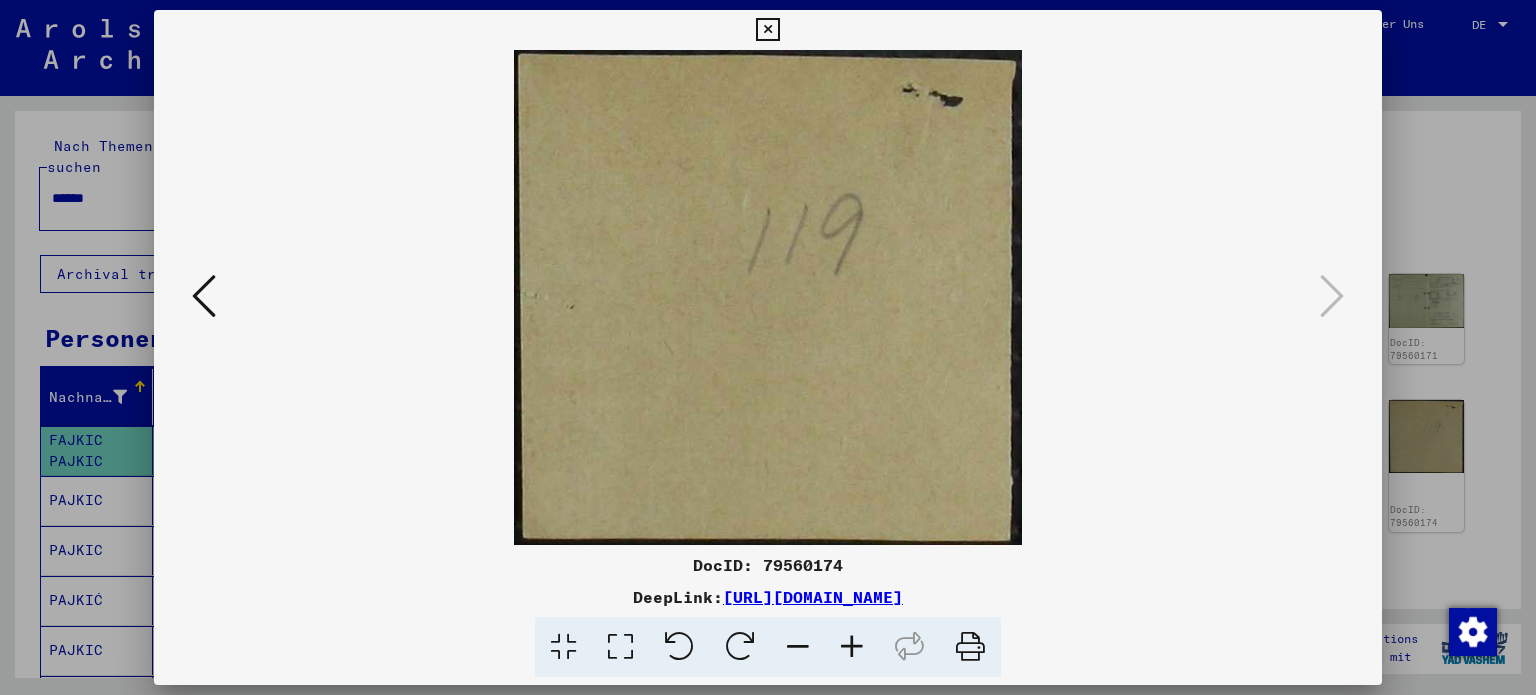 click at bounding box center (768, 347) 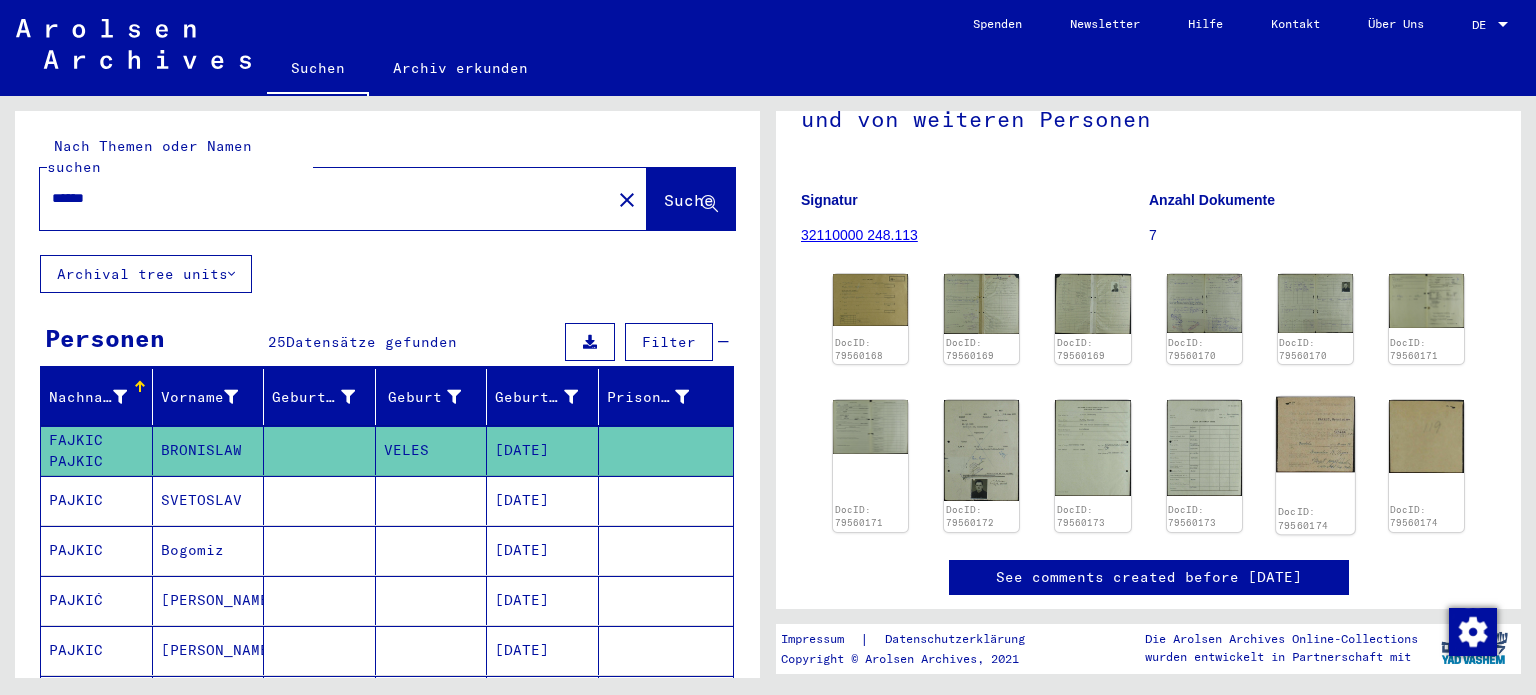 click 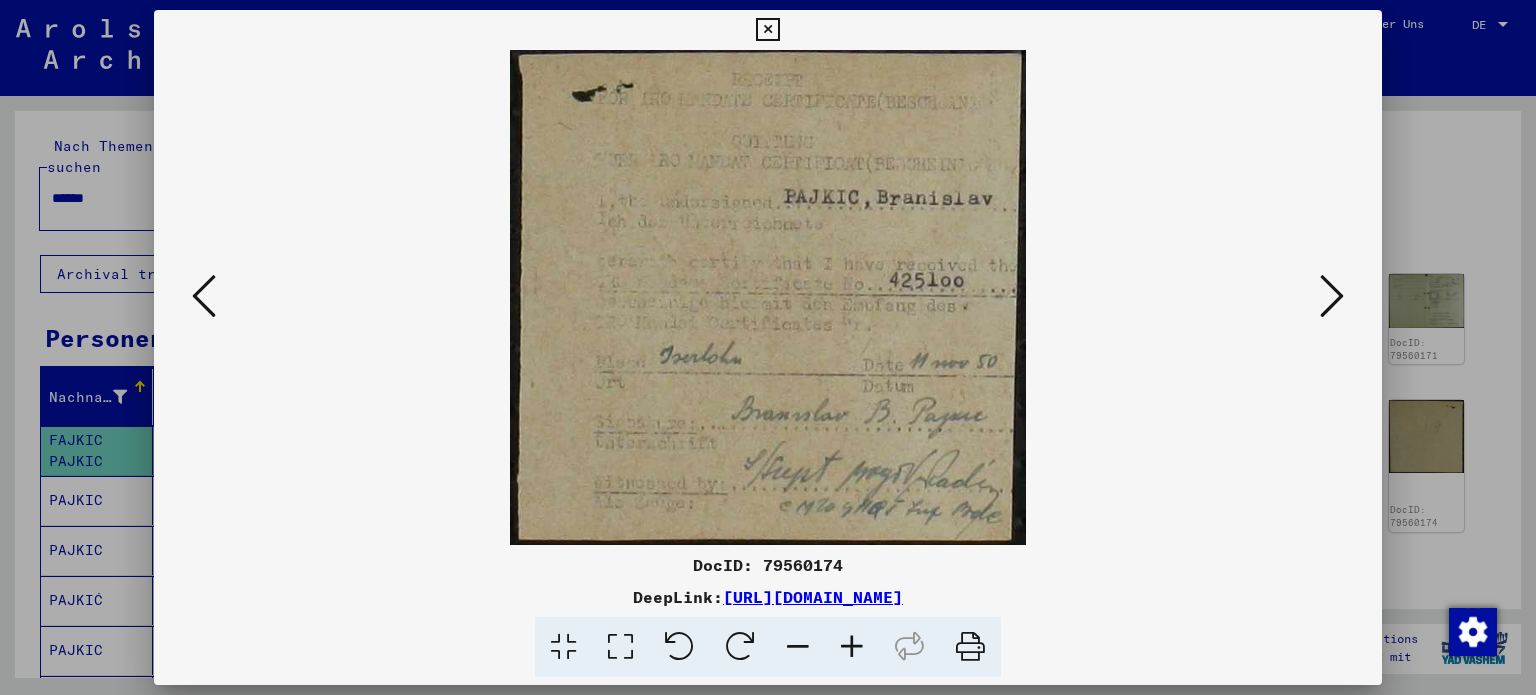click at bounding box center (768, 347) 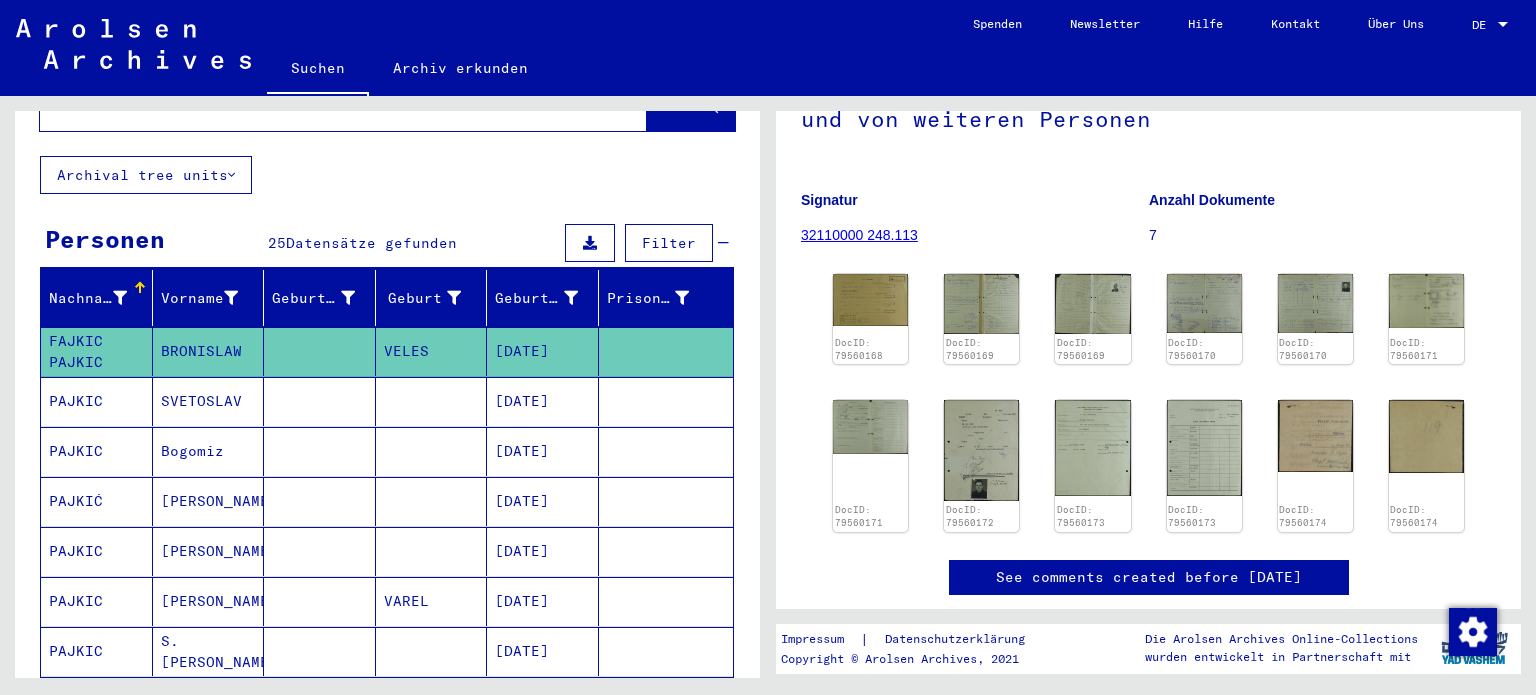 scroll, scrollTop: 96, scrollLeft: 0, axis: vertical 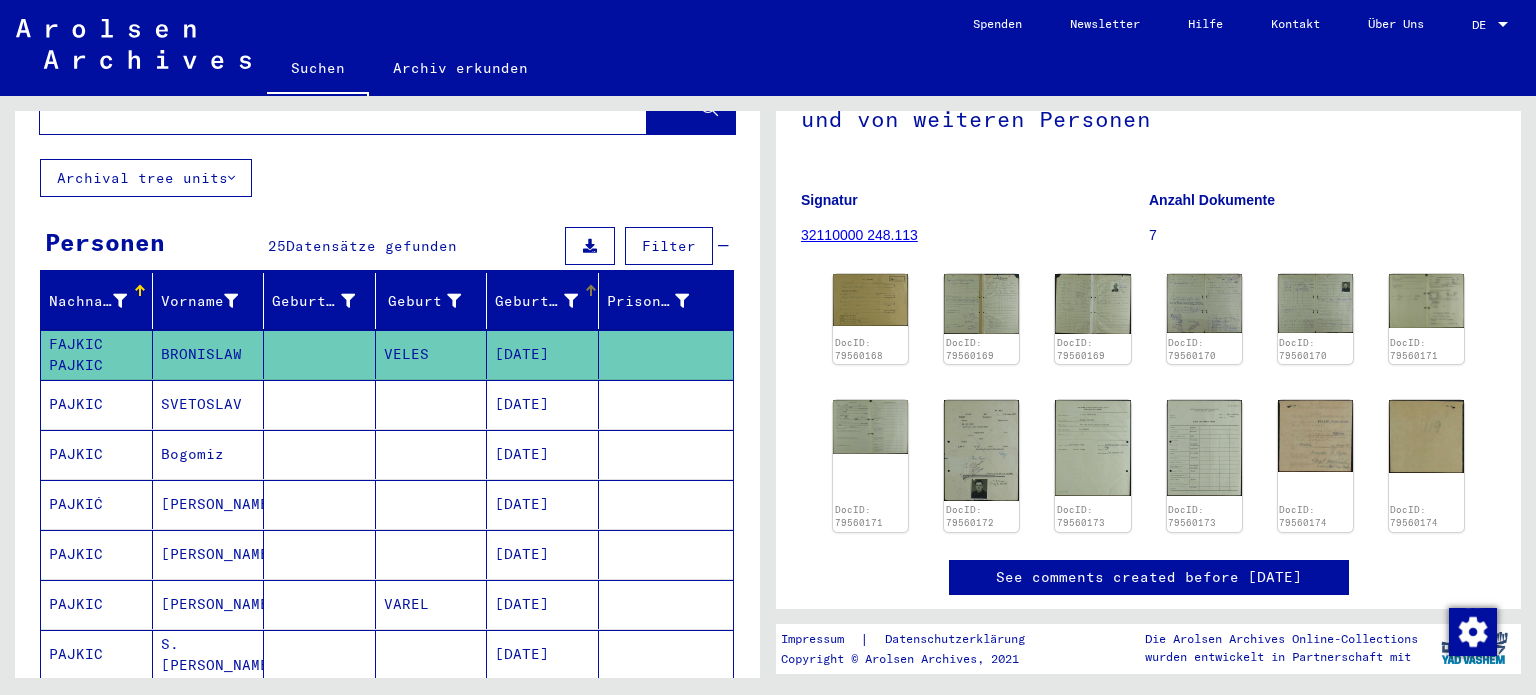 click at bounding box center [571, 301] 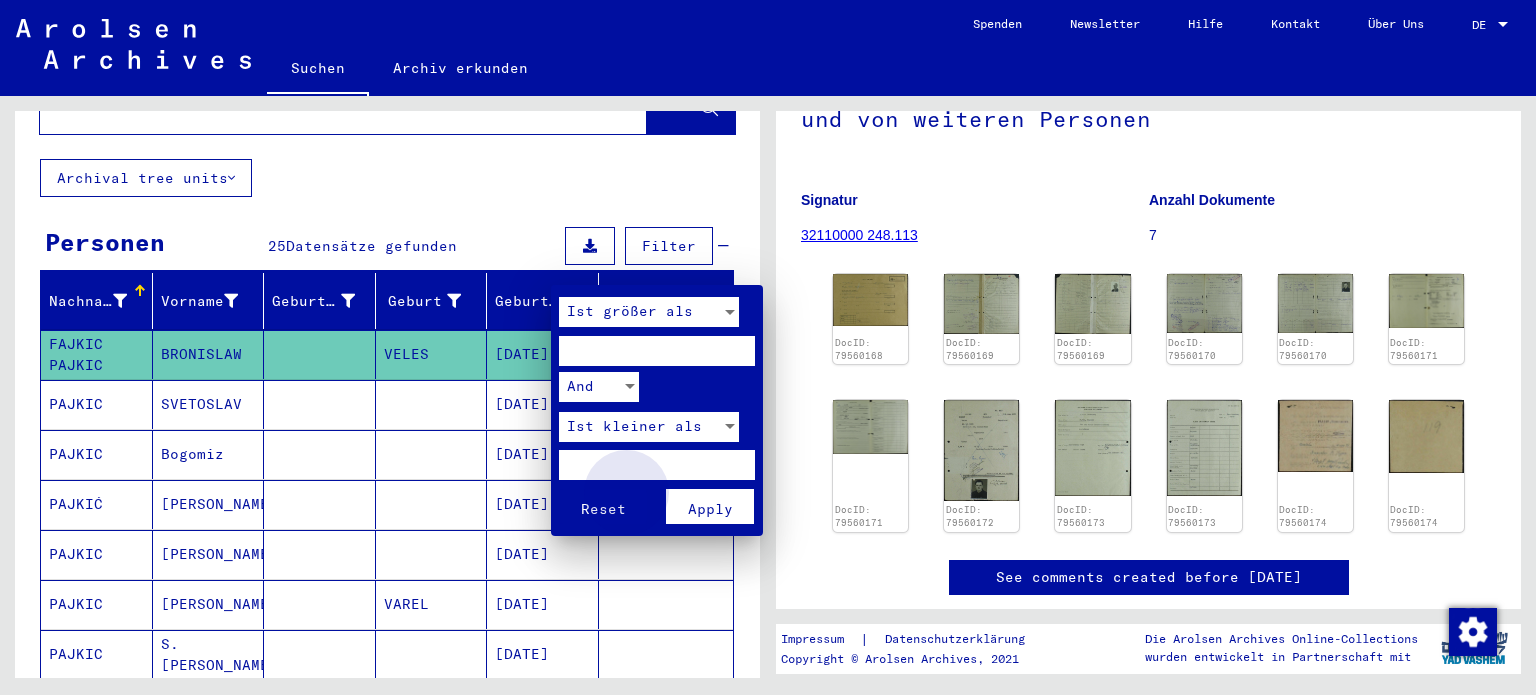 click on "Apply" at bounding box center (710, 509) 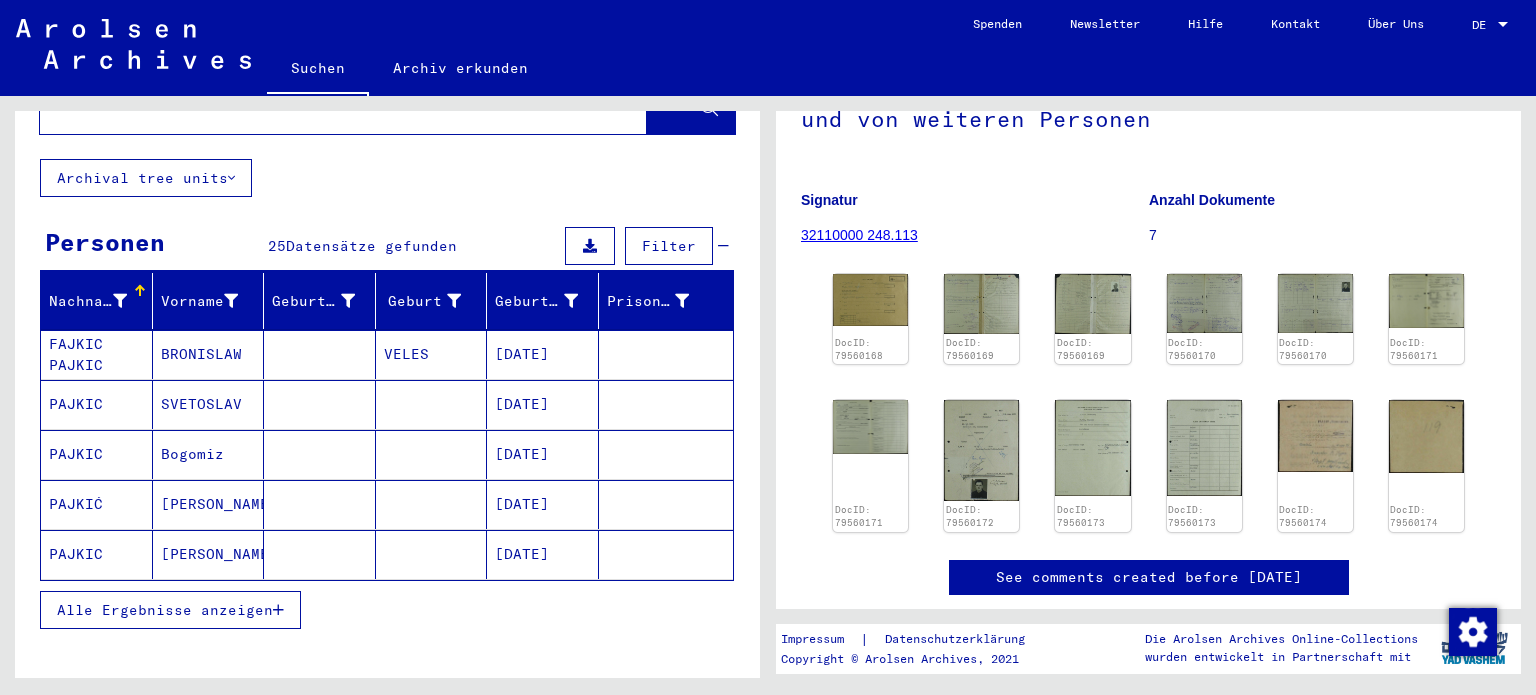 scroll, scrollTop: 0, scrollLeft: 0, axis: both 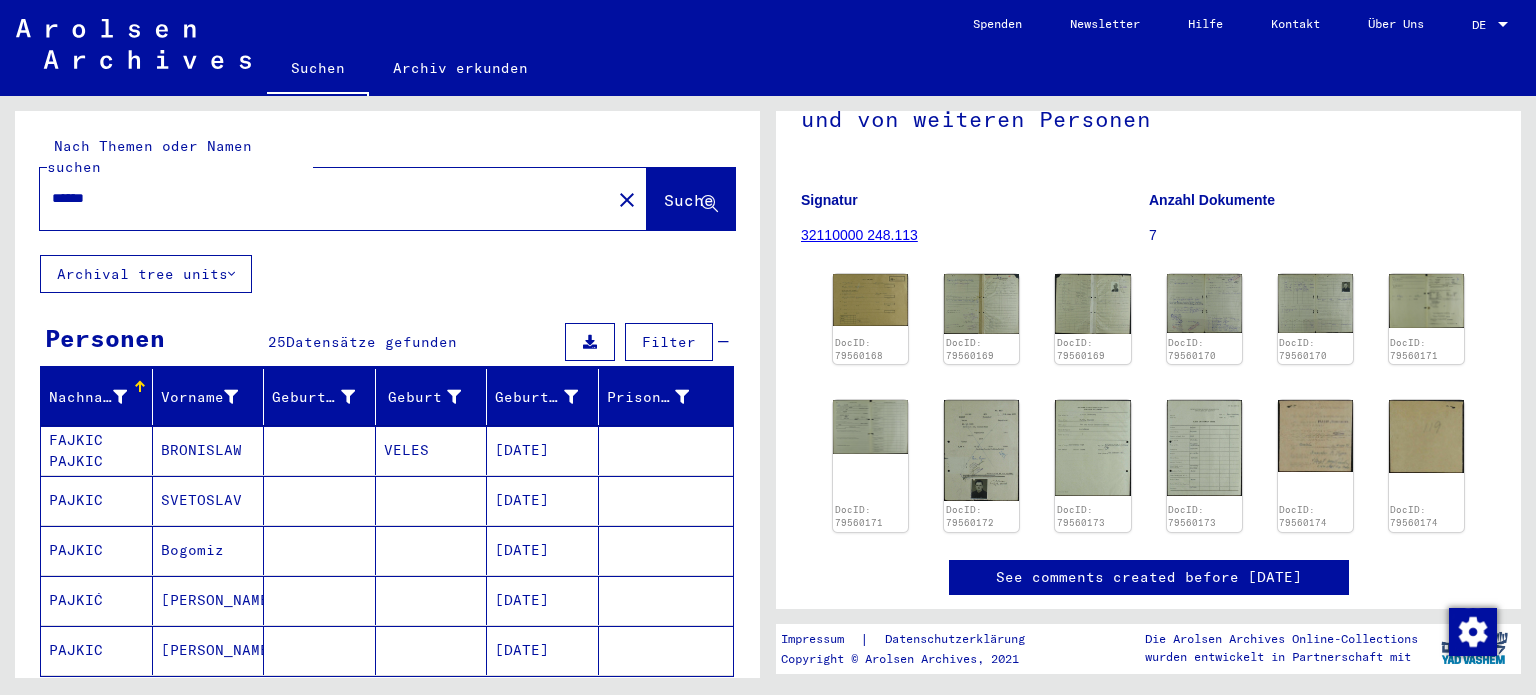 click on "******" 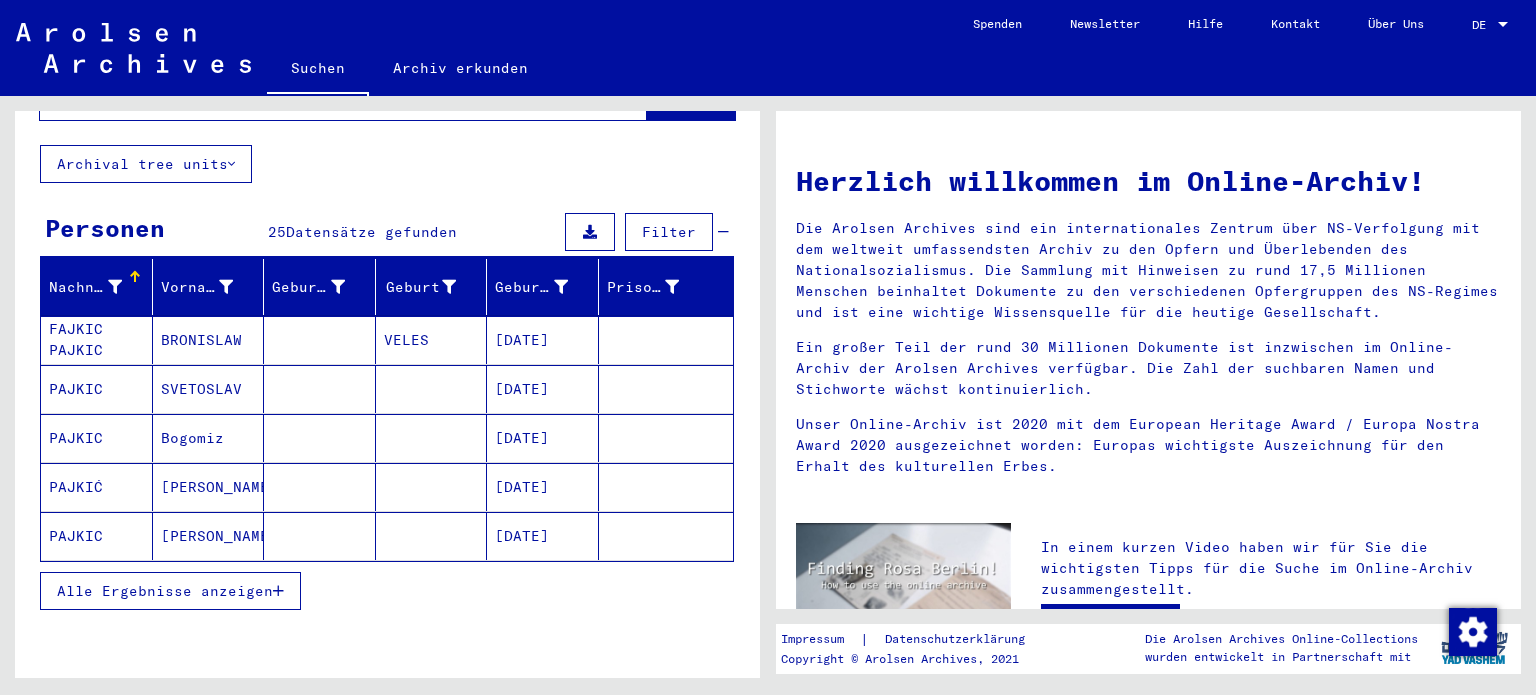 scroll, scrollTop: 124, scrollLeft: 0, axis: vertical 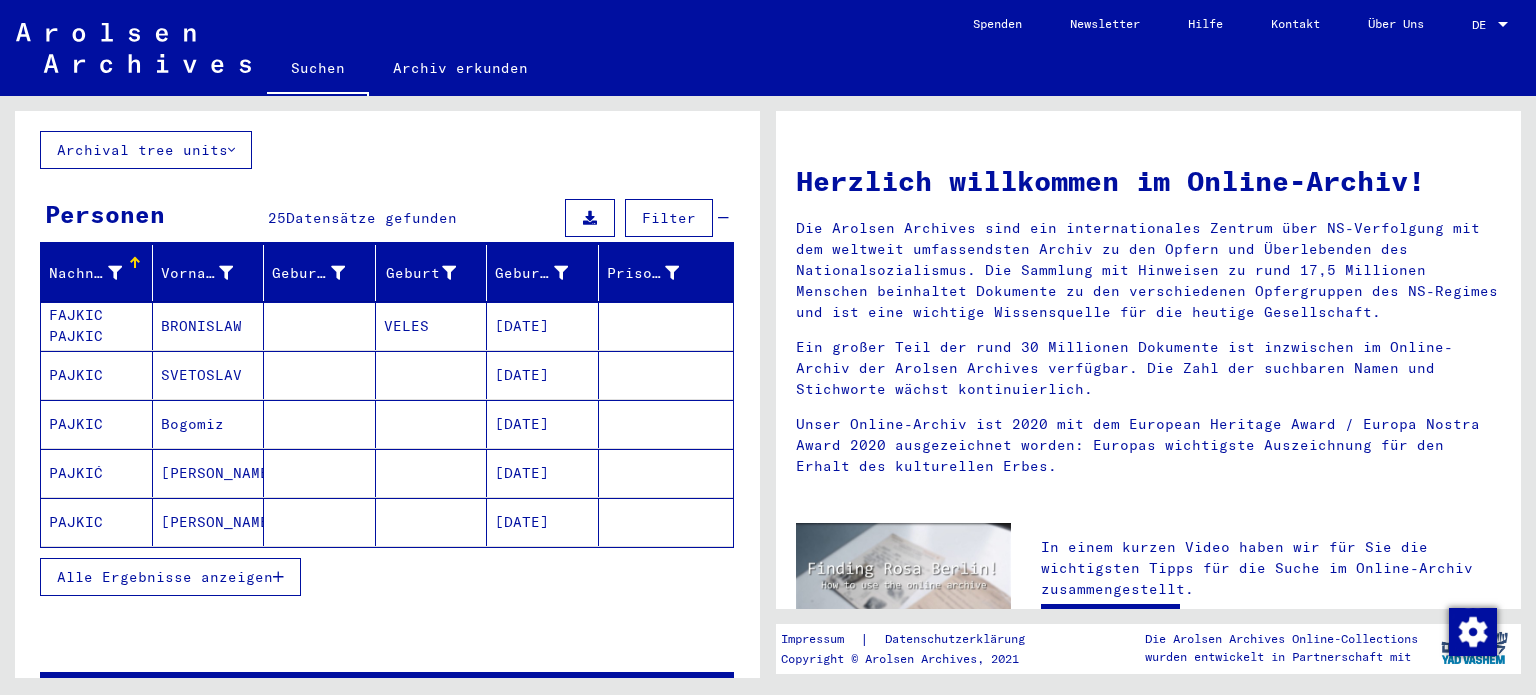 click on "Alle Ergebnisse anzeigen" at bounding box center [165, 577] 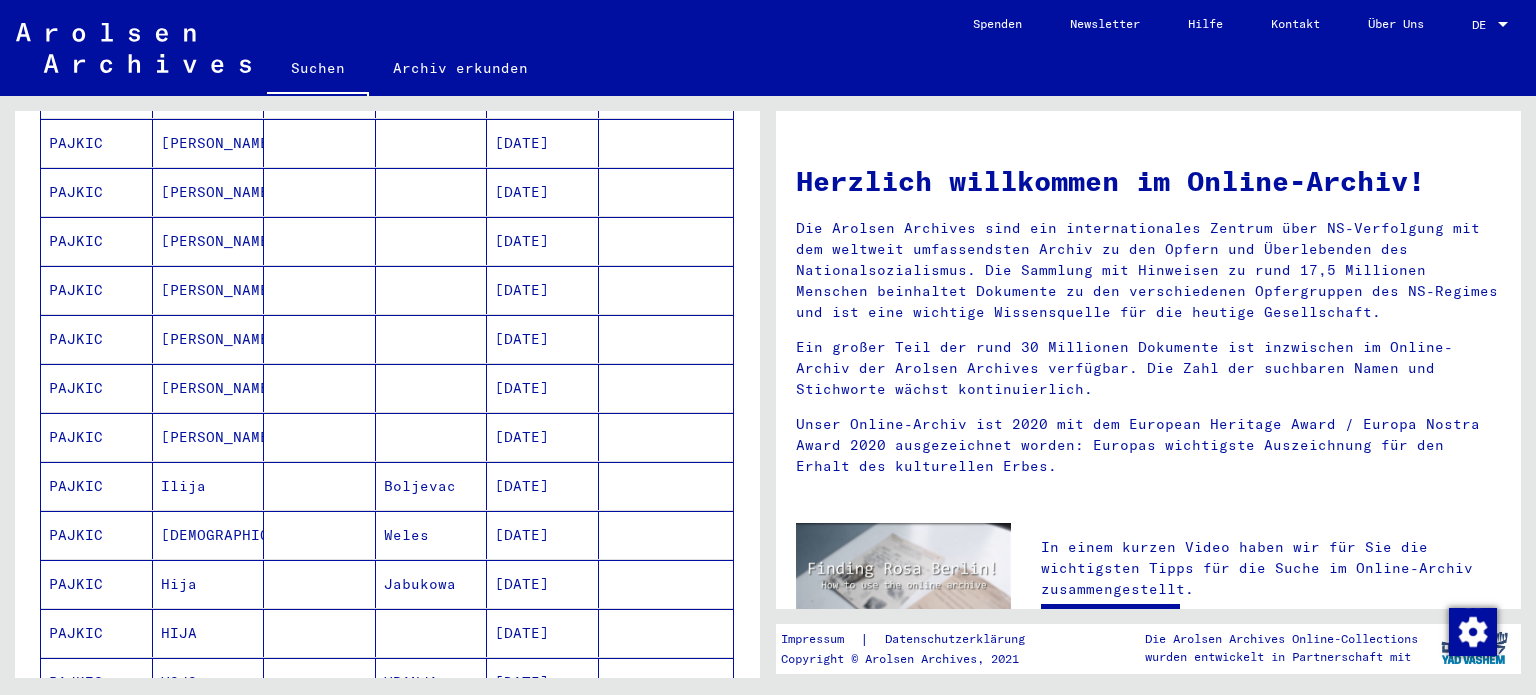 scroll, scrollTop: 750, scrollLeft: 0, axis: vertical 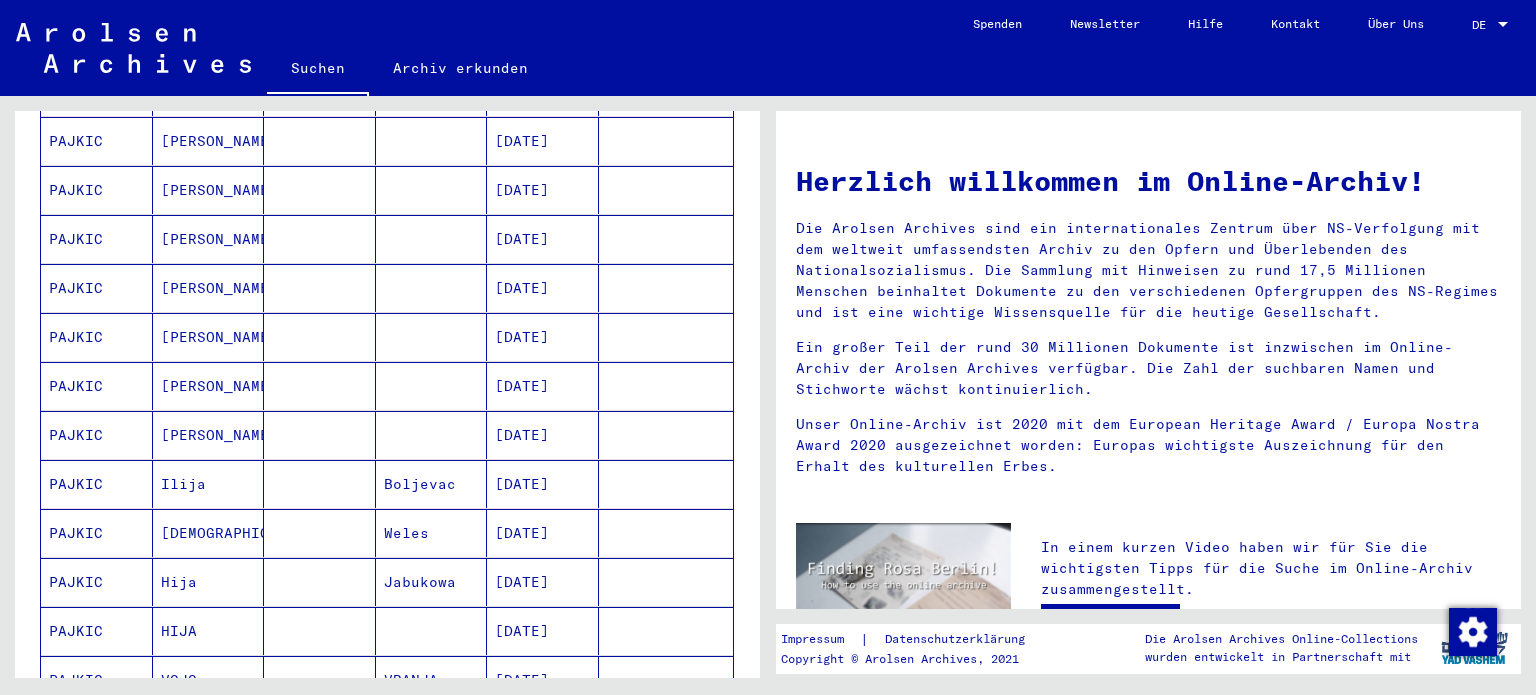 click on "[DATE]" at bounding box center (543, 582) 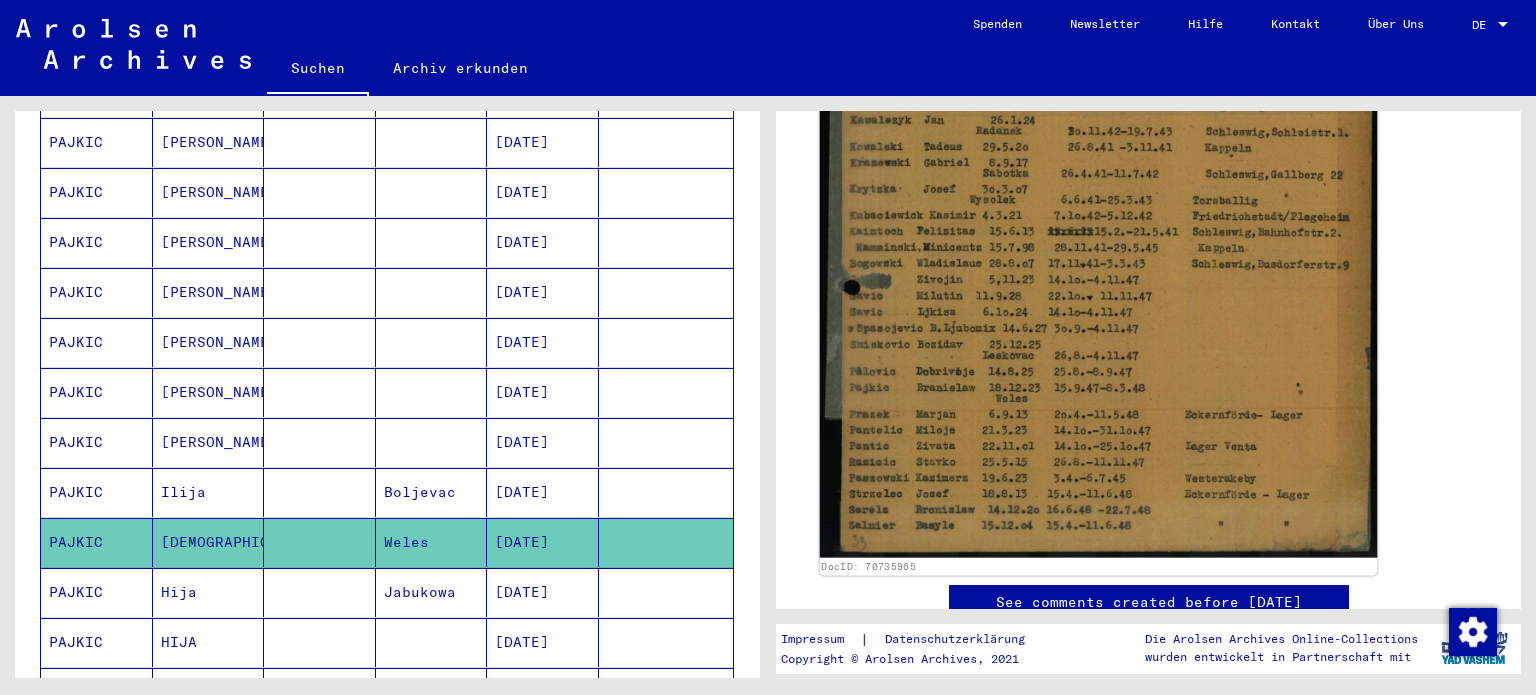 scroll, scrollTop: 800, scrollLeft: 0, axis: vertical 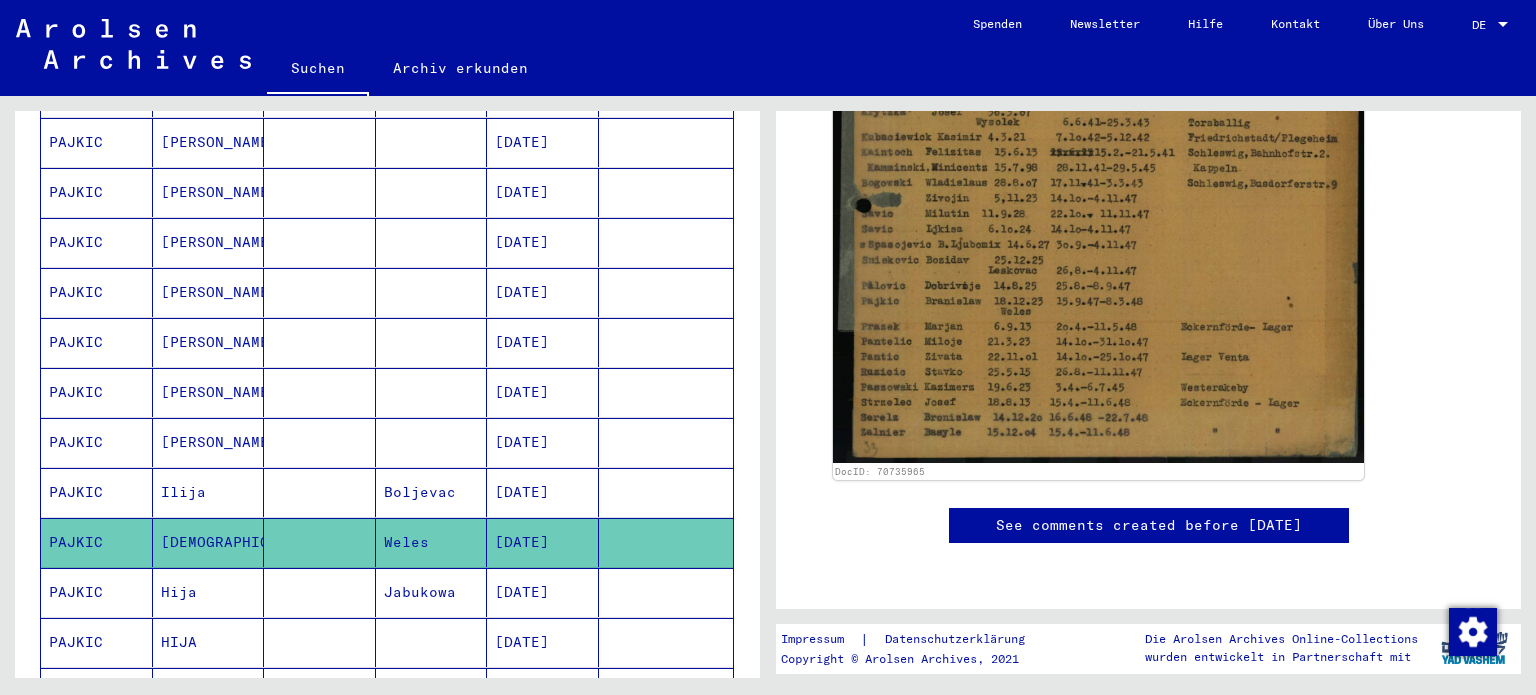 drag, startPoint x: 1055, startPoint y: 287, endPoint x: 877, endPoint y: 470, distance: 255.29002 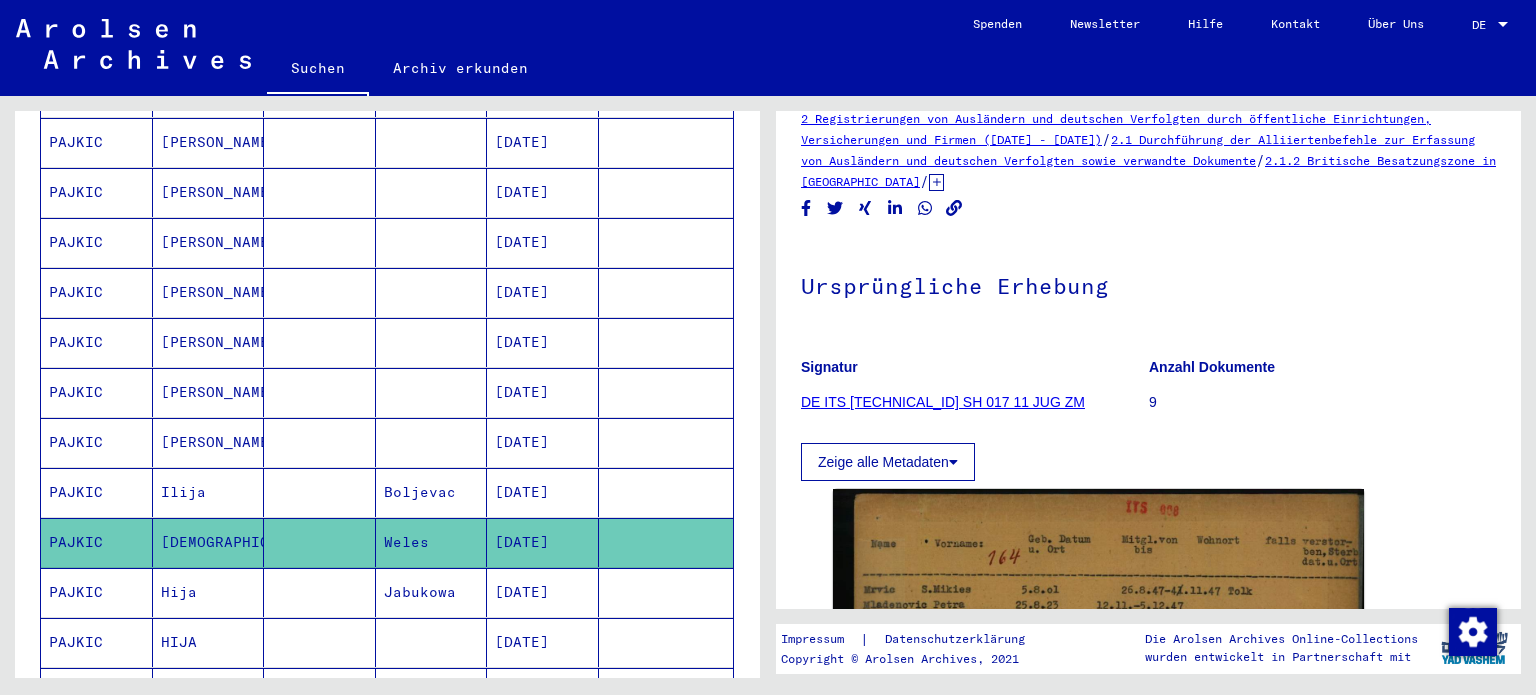 scroll, scrollTop: 0, scrollLeft: 0, axis: both 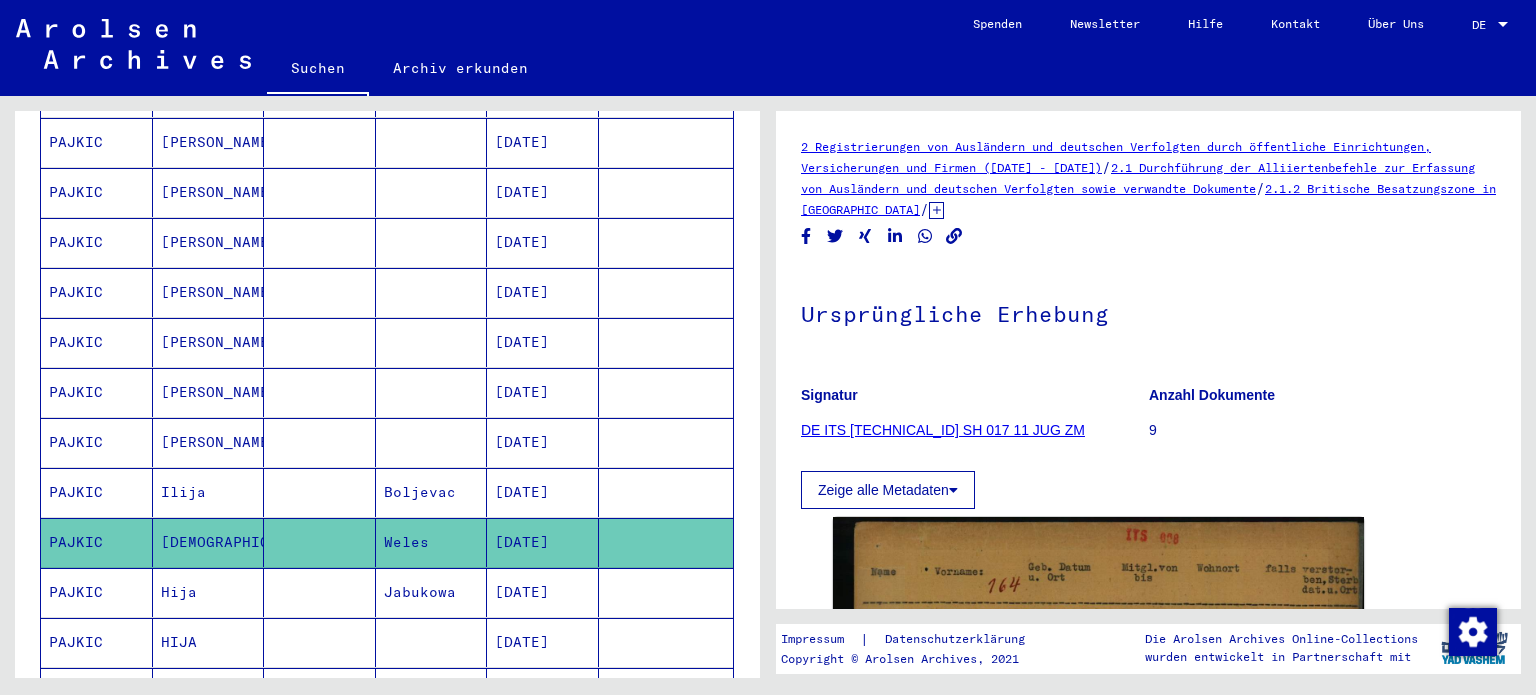 click 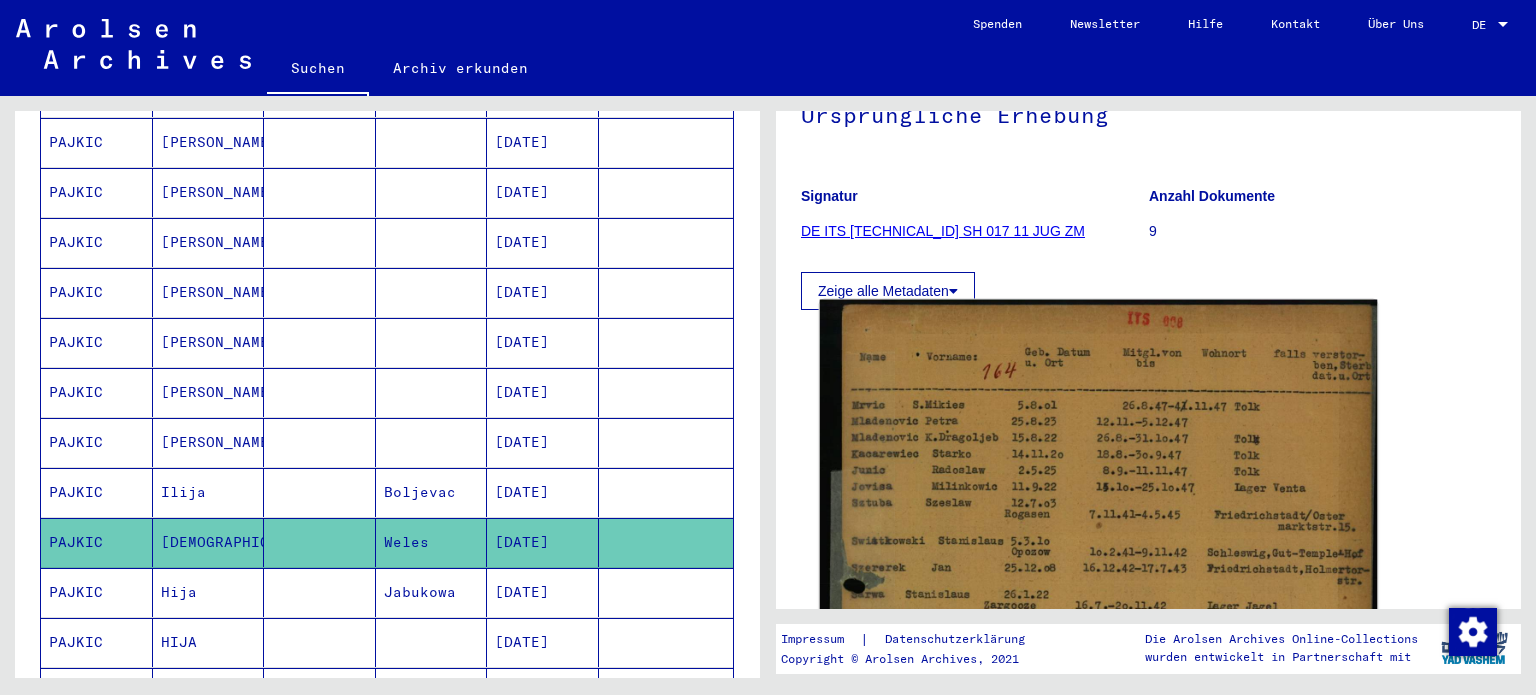 scroll, scrollTop: 300, scrollLeft: 0, axis: vertical 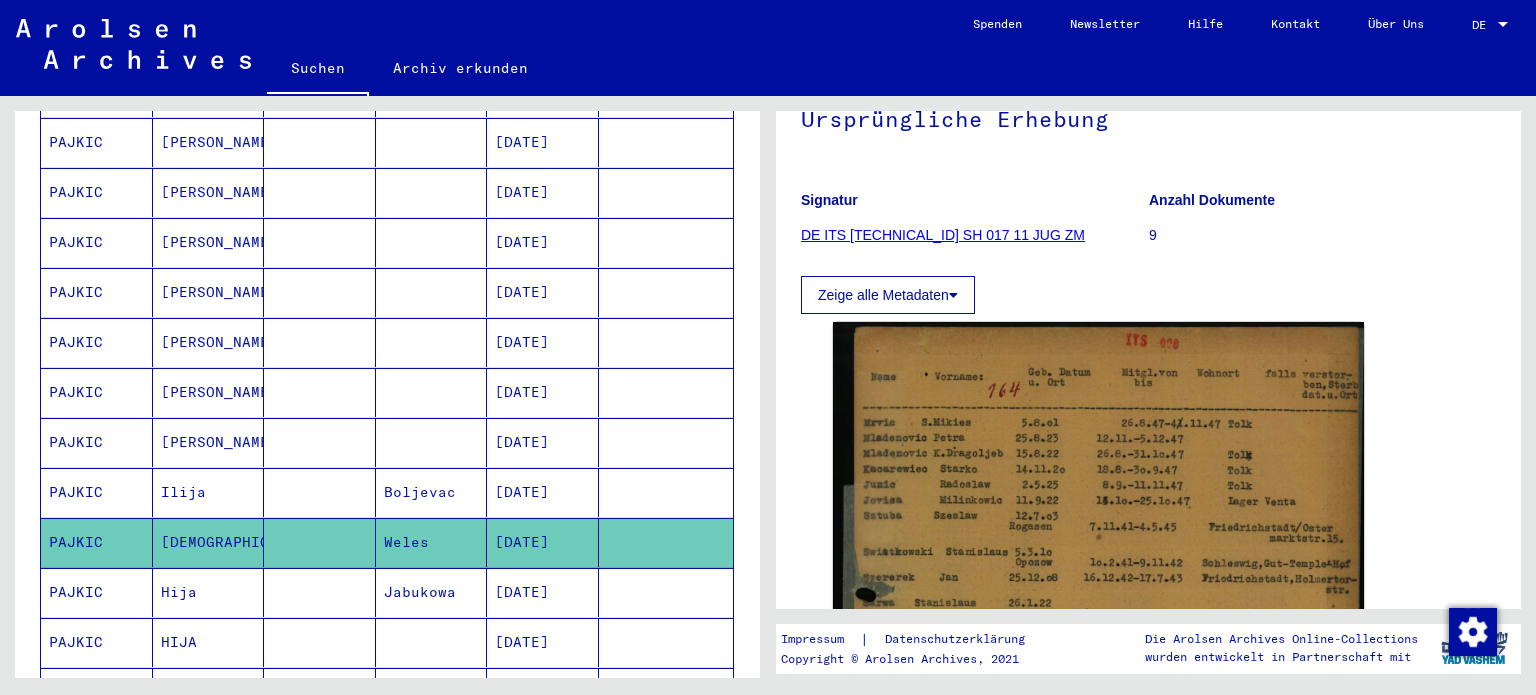 click on "Zeige alle Metadaten" 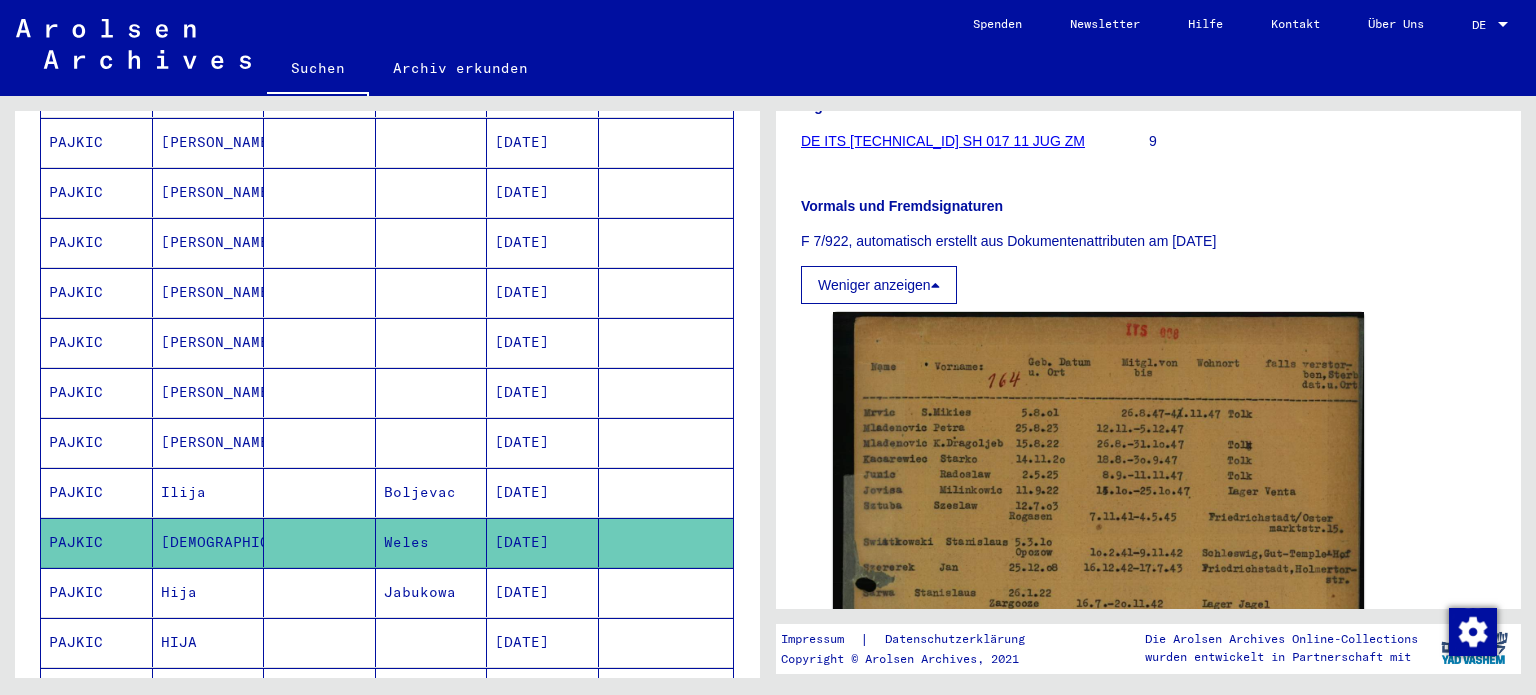 scroll, scrollTop: 398, scrollLeft: 0, axis: vertical 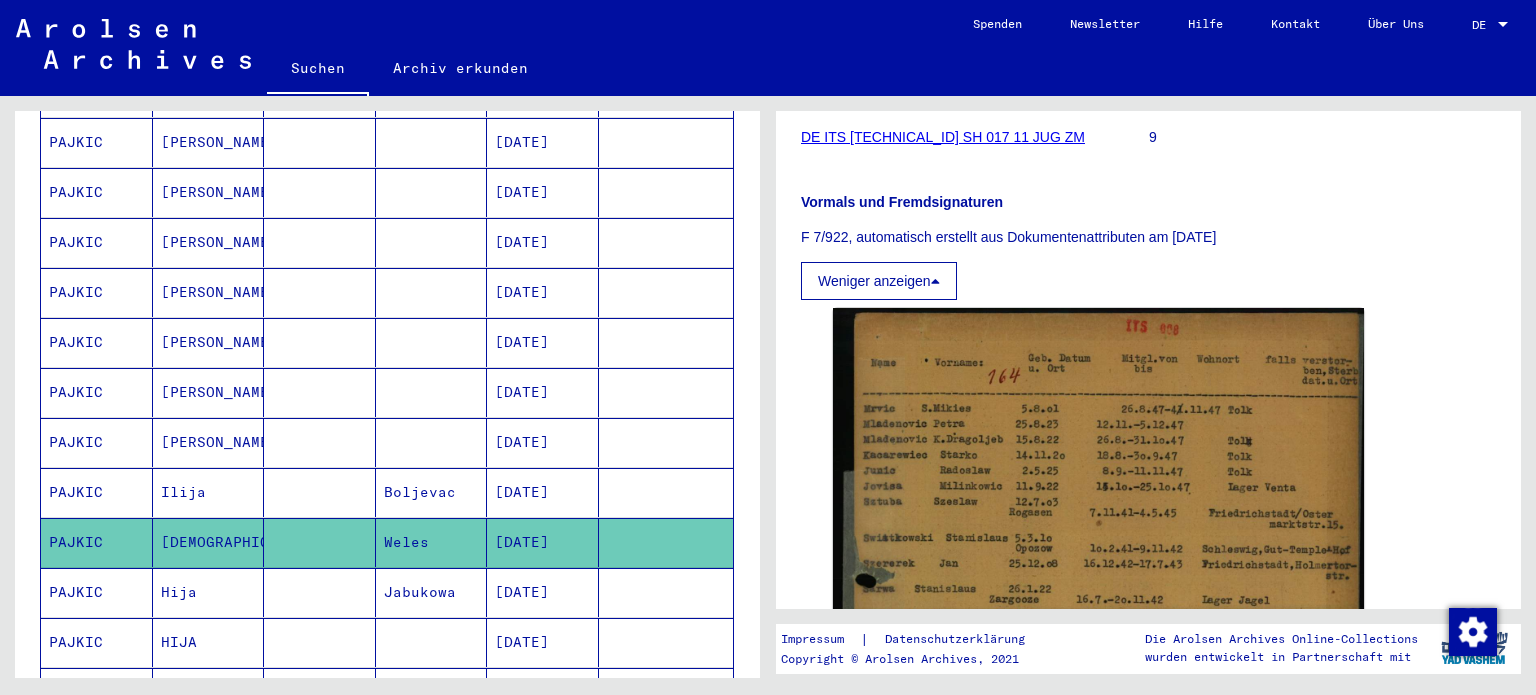 click on "Vormals und Fremdsignaturen F 7/922, automatisch erstellt aus Dokumentenattributen am [DATE]" at bounding box center [1148, 208] 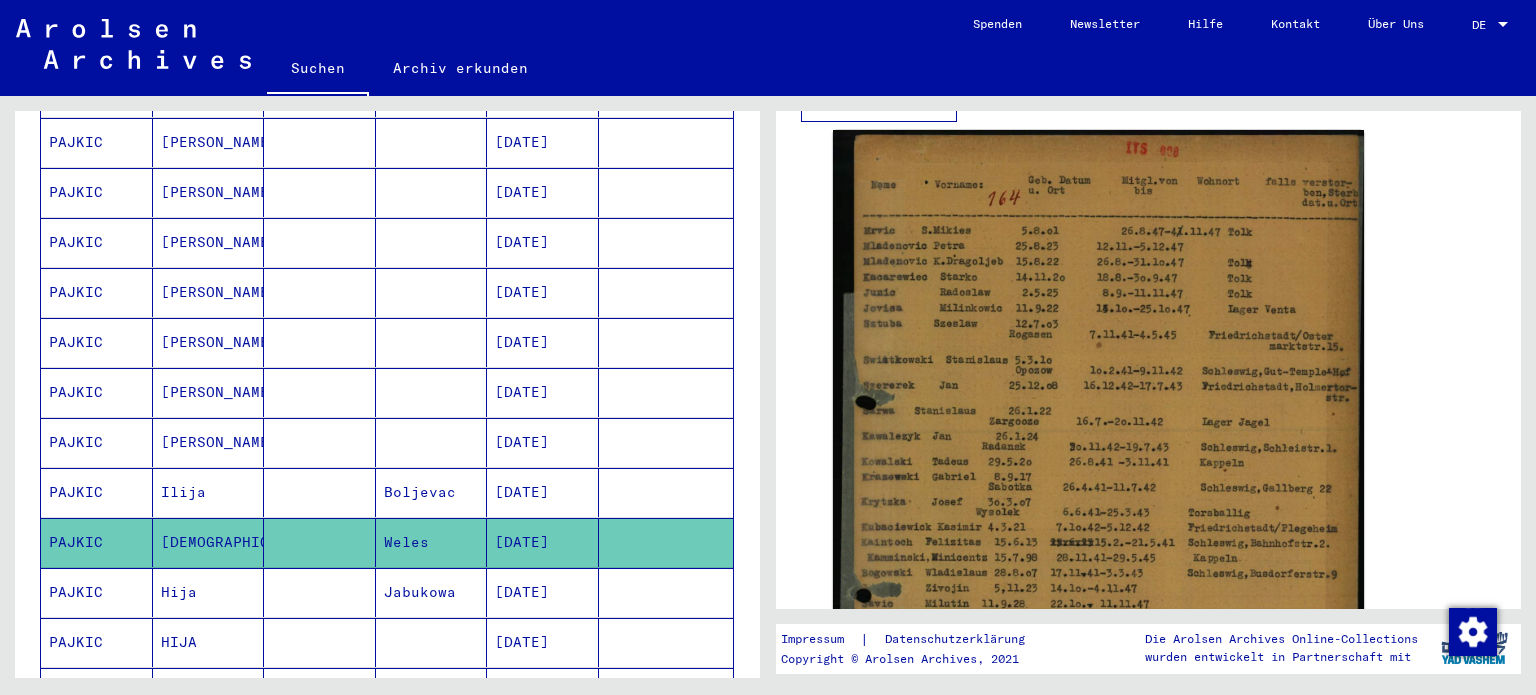 scroll, scrollTop: 398, scrollLeft: 0, axis: vertical 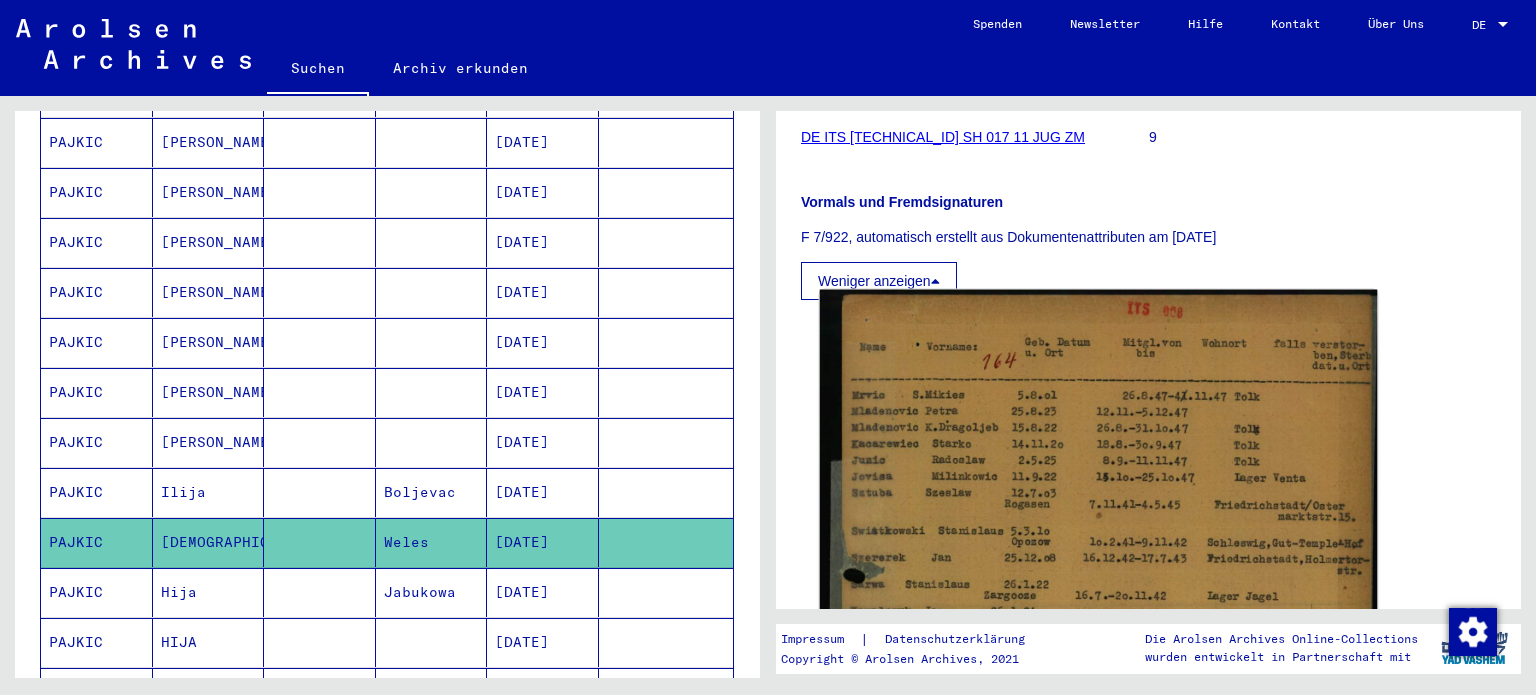 click 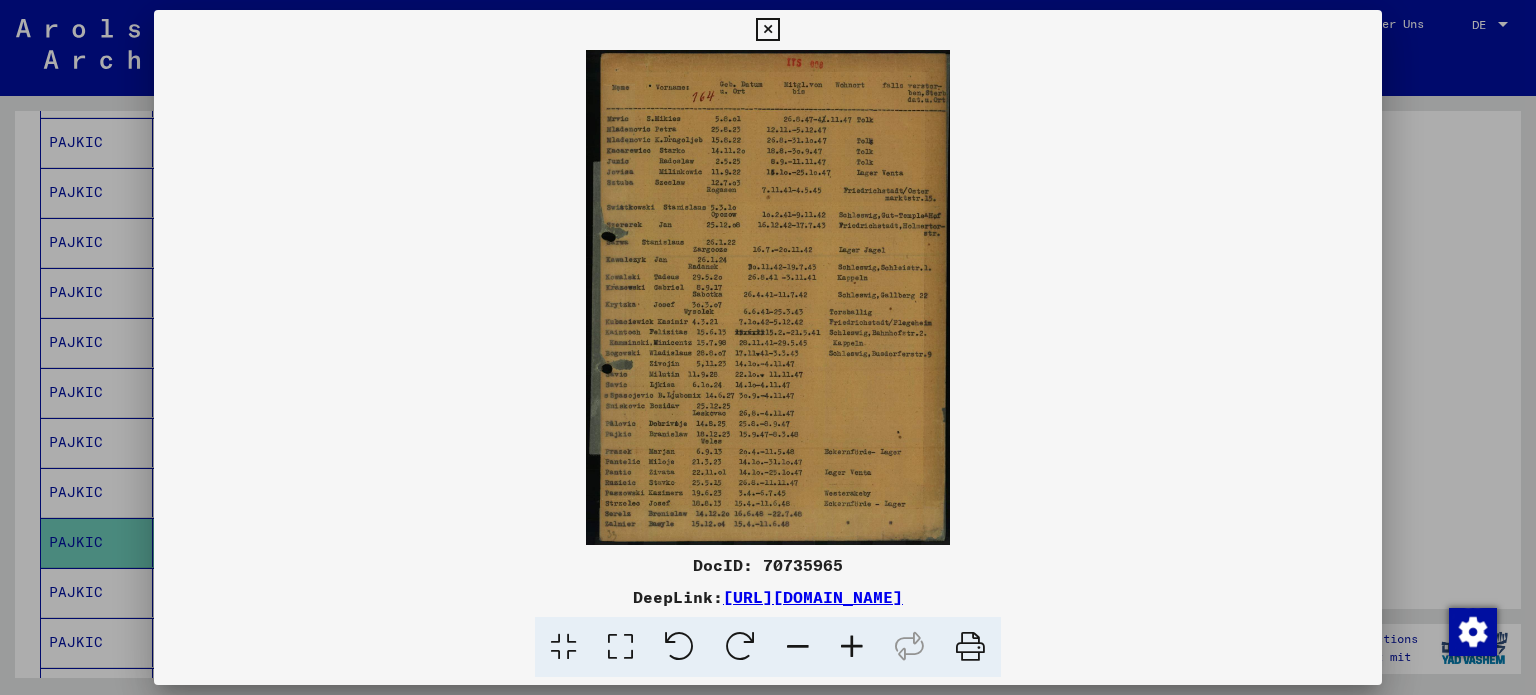 click at bounding box center [970, 647] 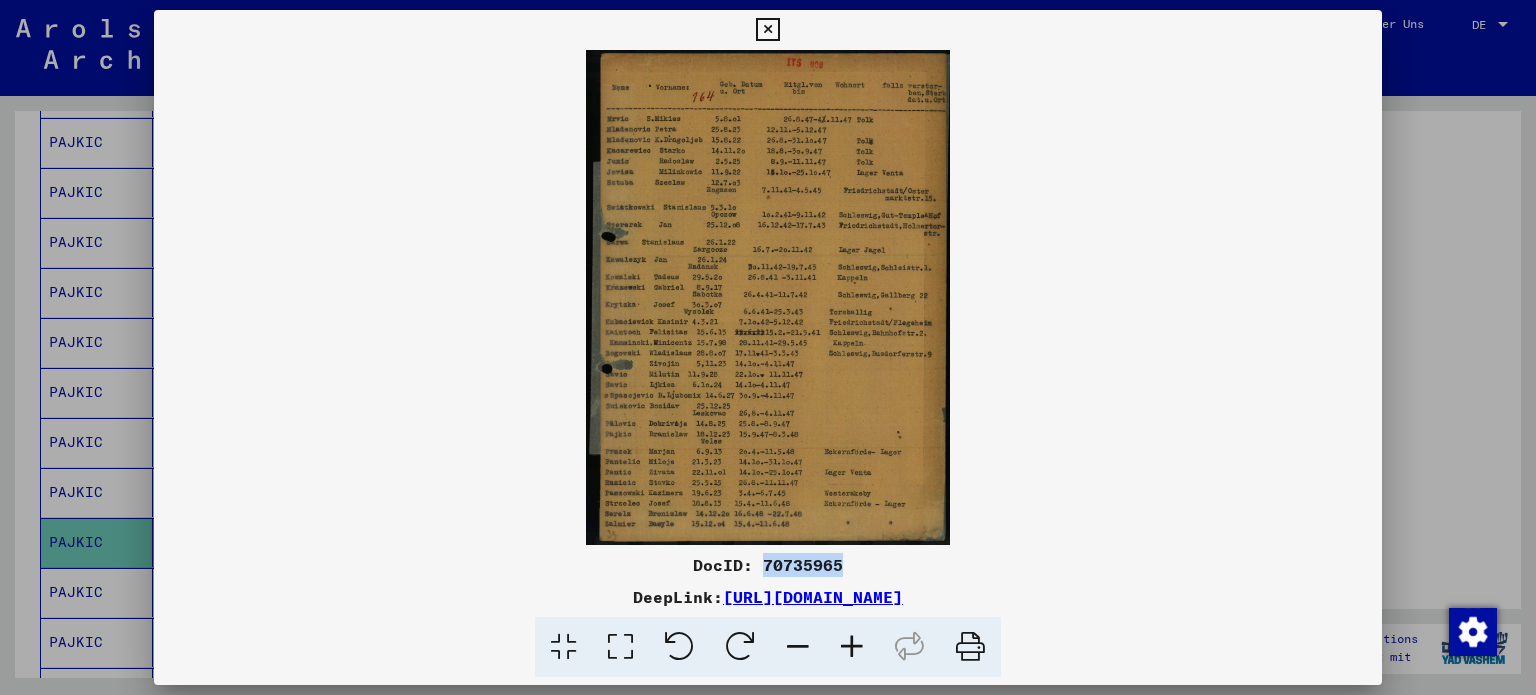 drag, startPoint x: 781, startPoint y: 563, endPoint x: 868, endPoint y: 563, distance: 87 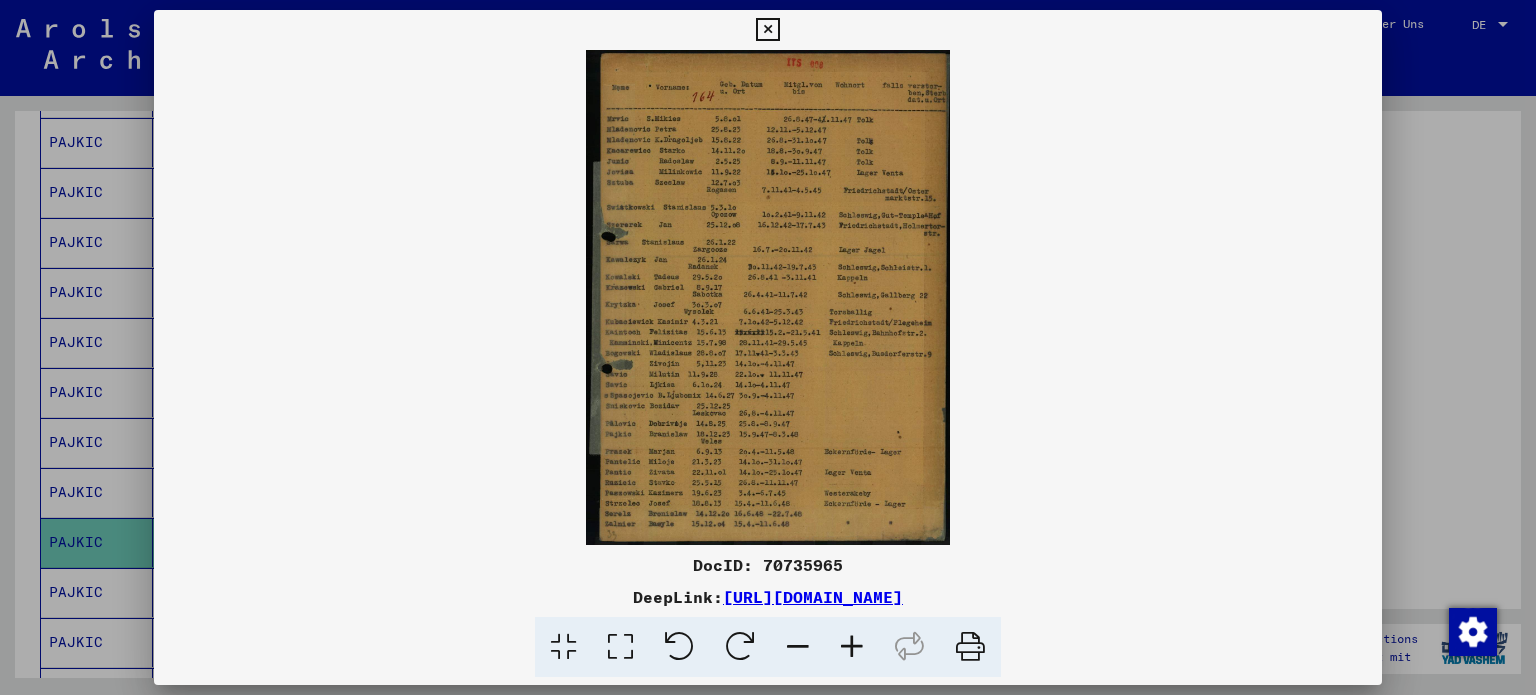 click at bounding box center [970, 647] 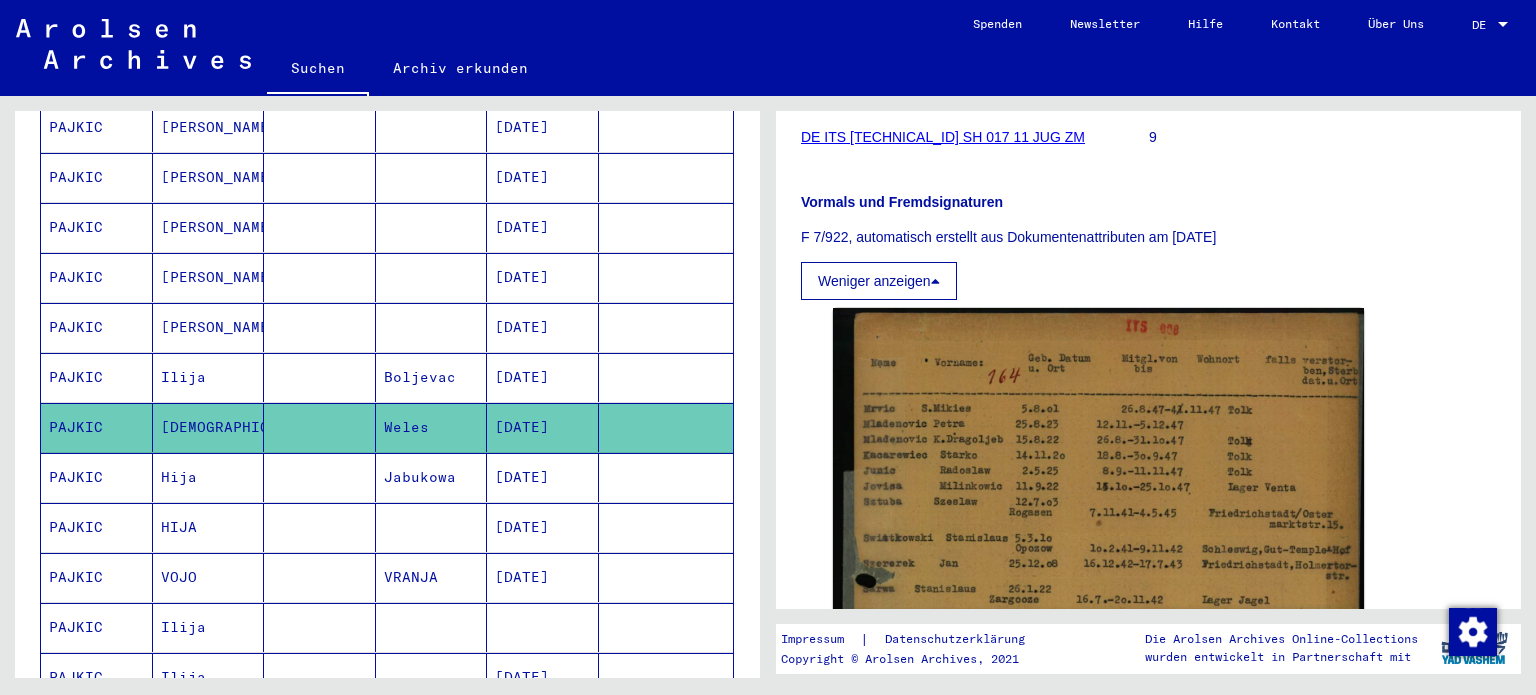 scroll, scrollTop: 1058, scrollLeft: 0, axis: vertical 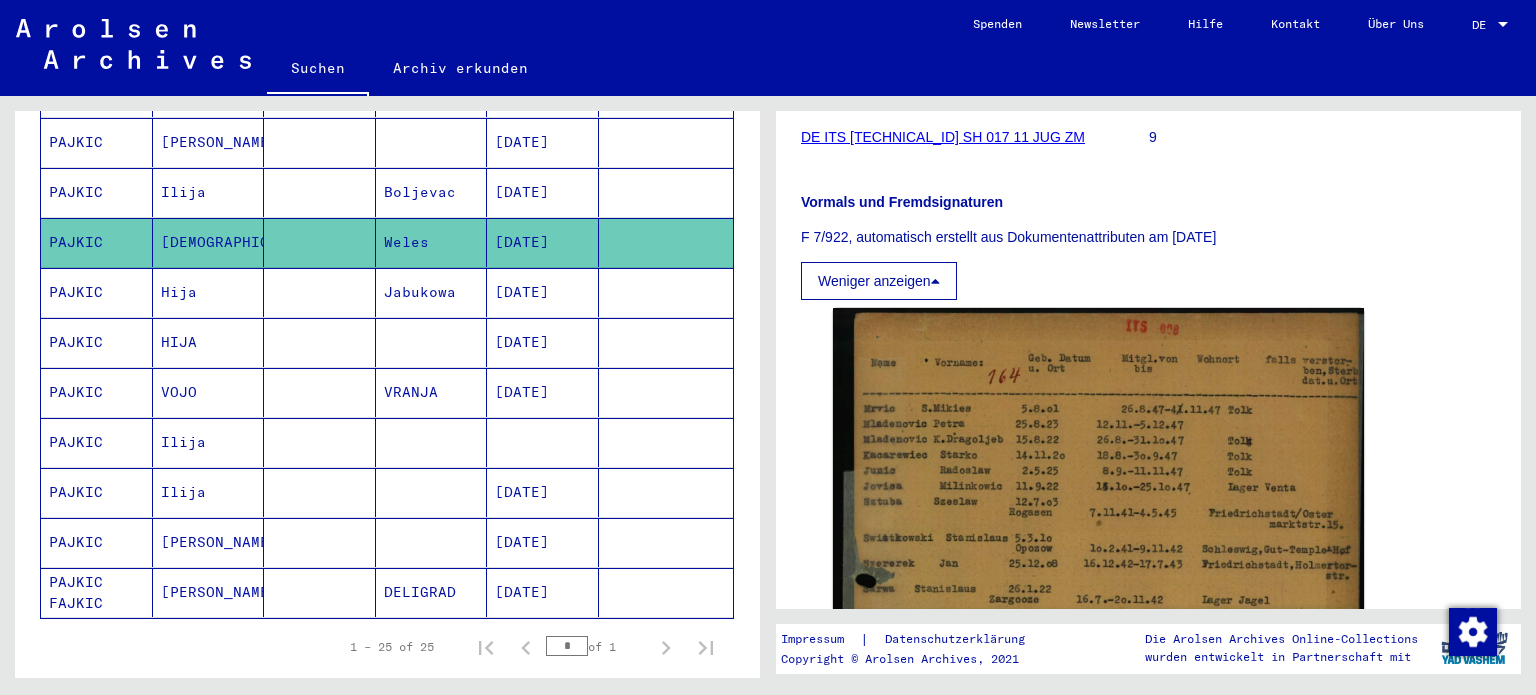 click on "[PERSON_NAME]" 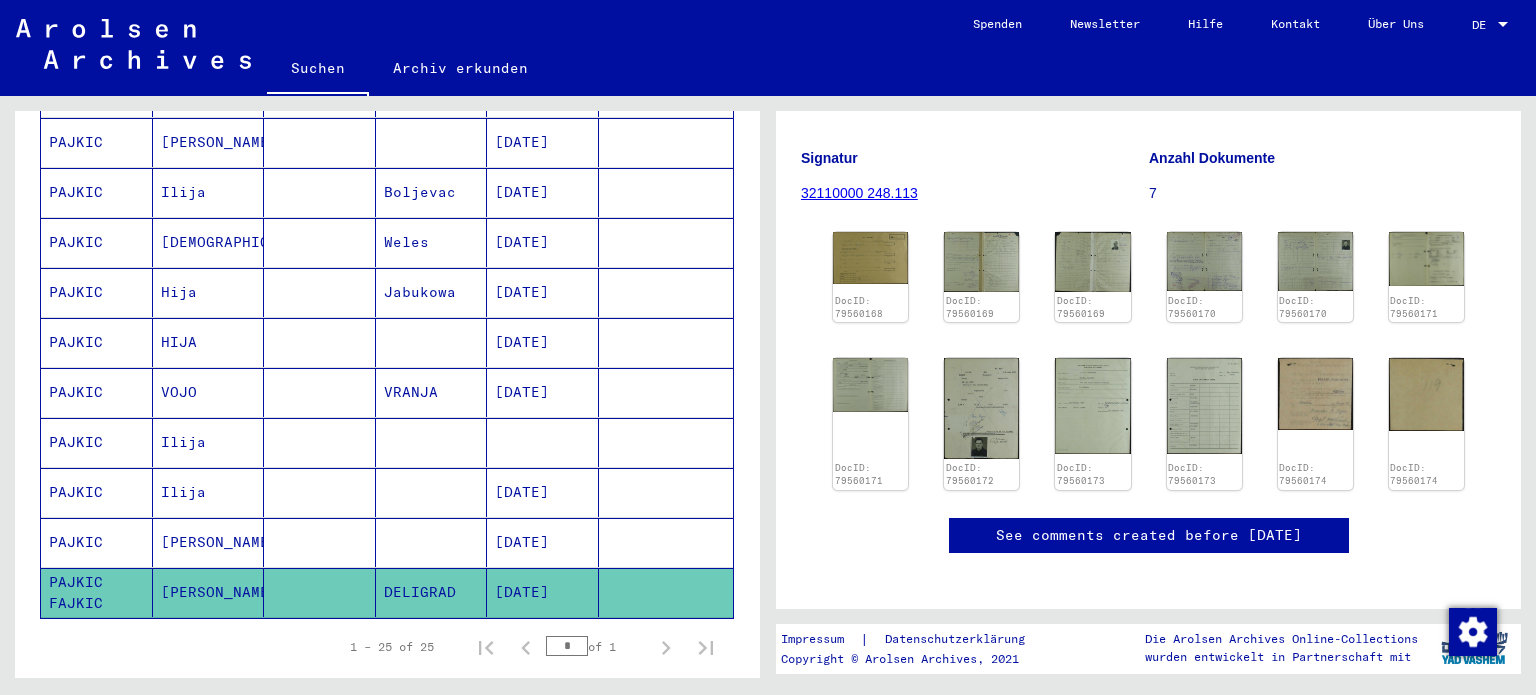 scroll, scrollTop: 300, scrollLeft: 0, axis: vertical 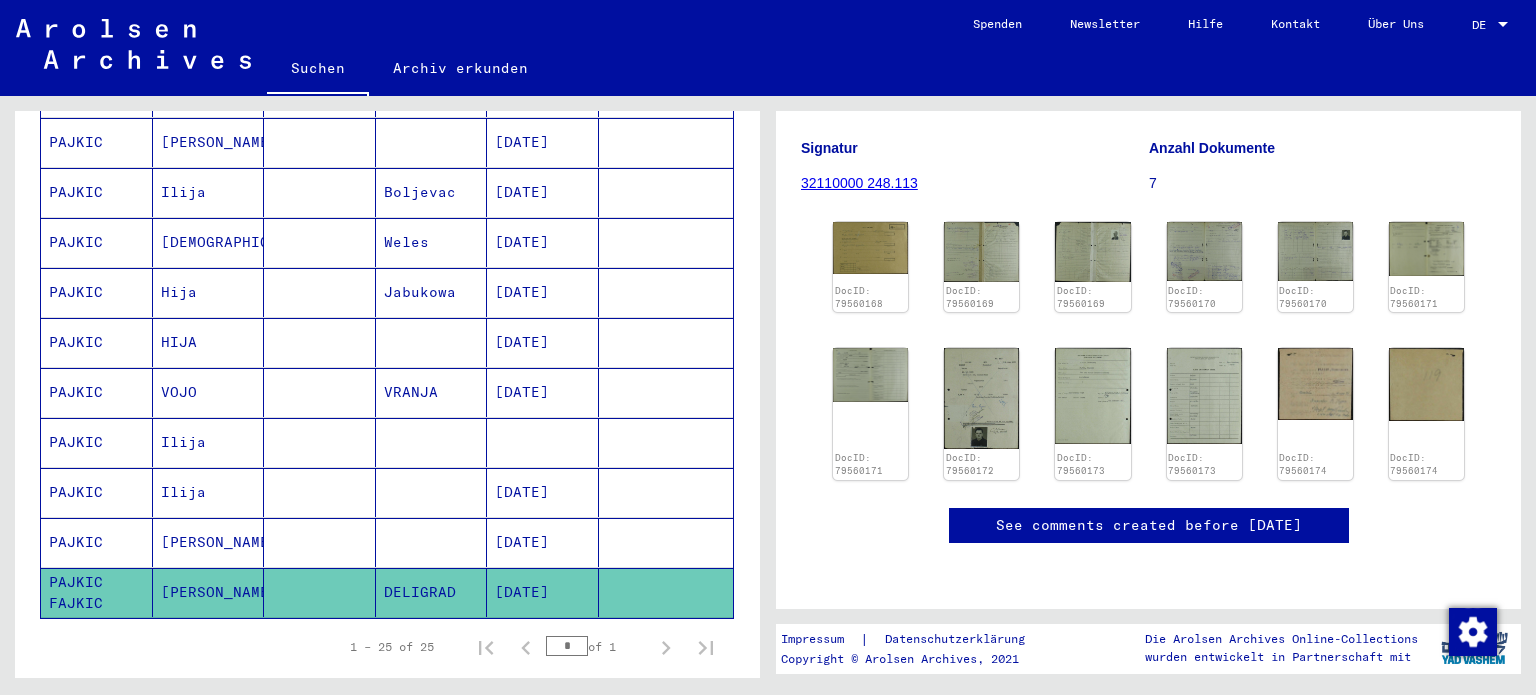 click on "[DATE]" at bounding box center [543, 592] 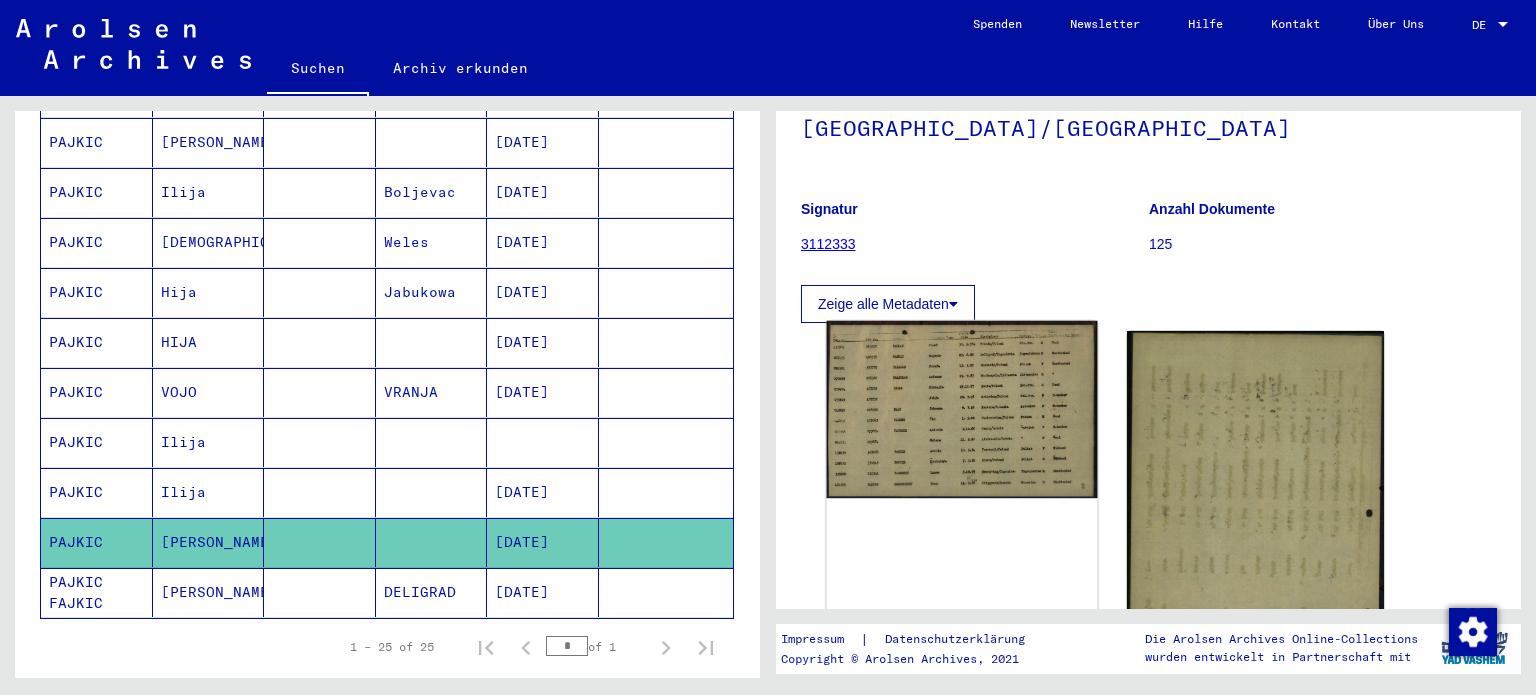 scroll, scrollTop: 200, scrollLeft: 0, axis: vertical 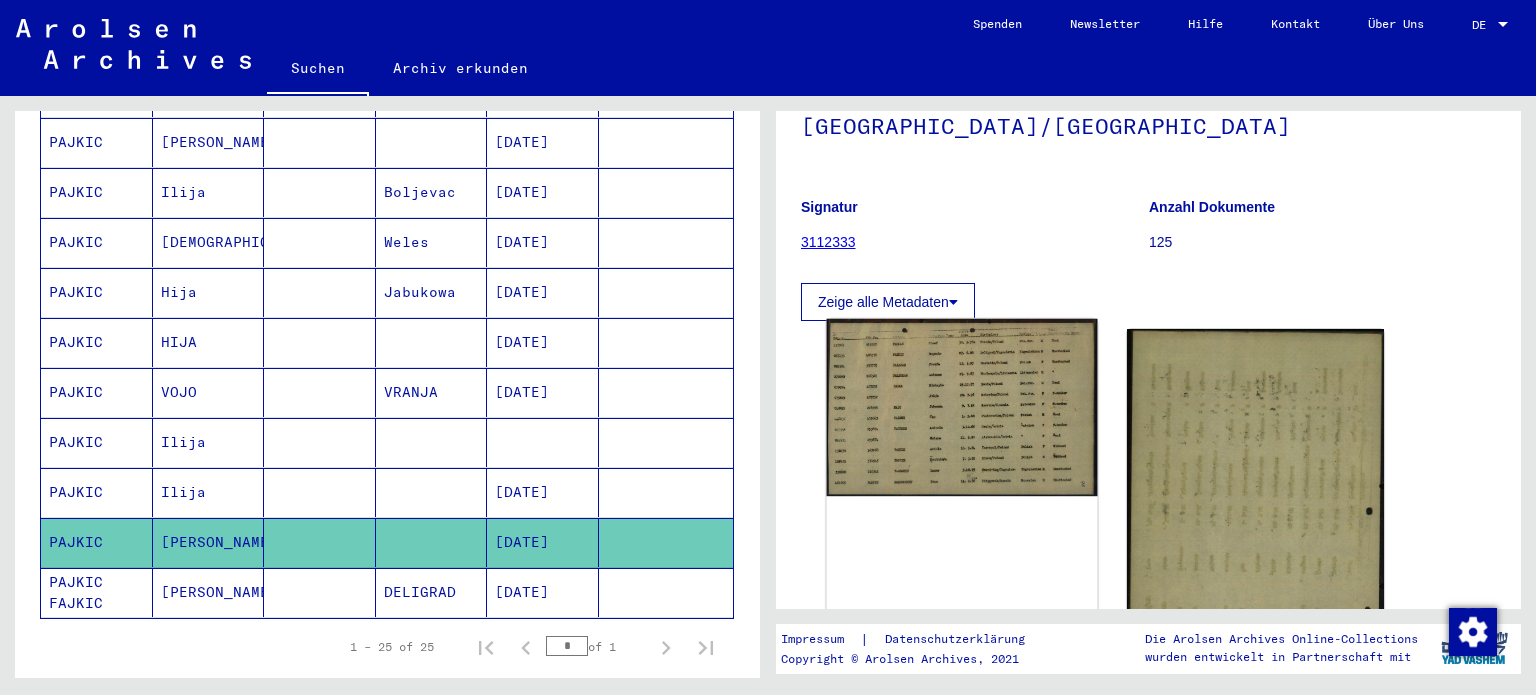 click 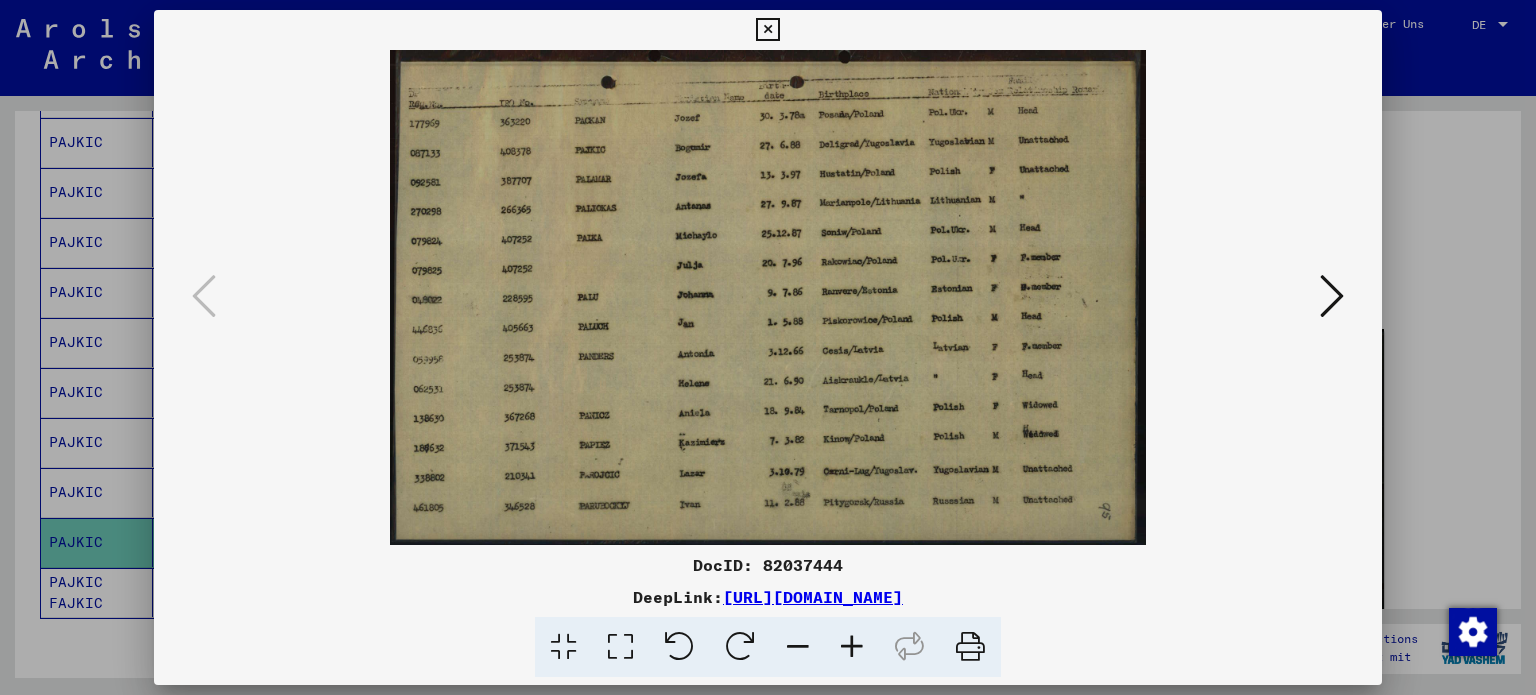 click at bounding box center [768, 347] 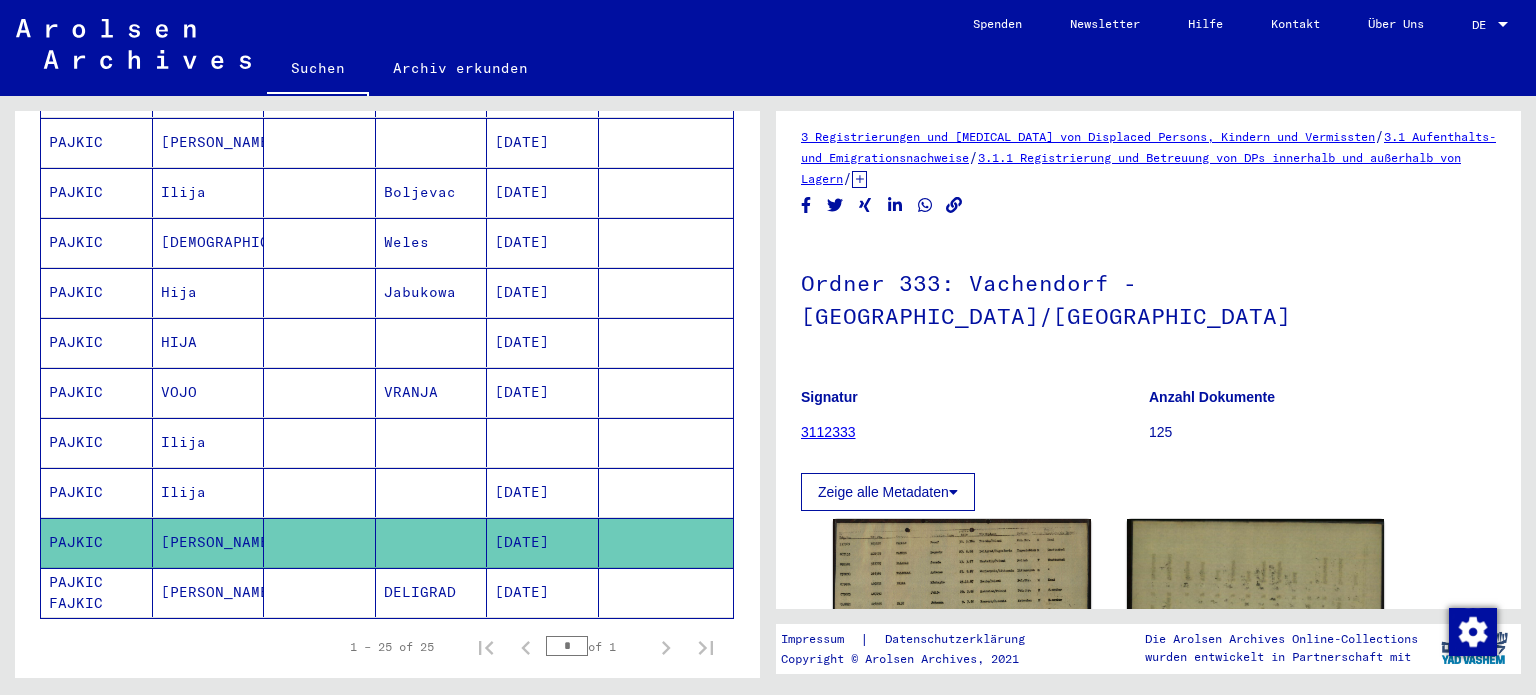 scroll, scrollTop: 0, scrollLeft: 0, axis: both 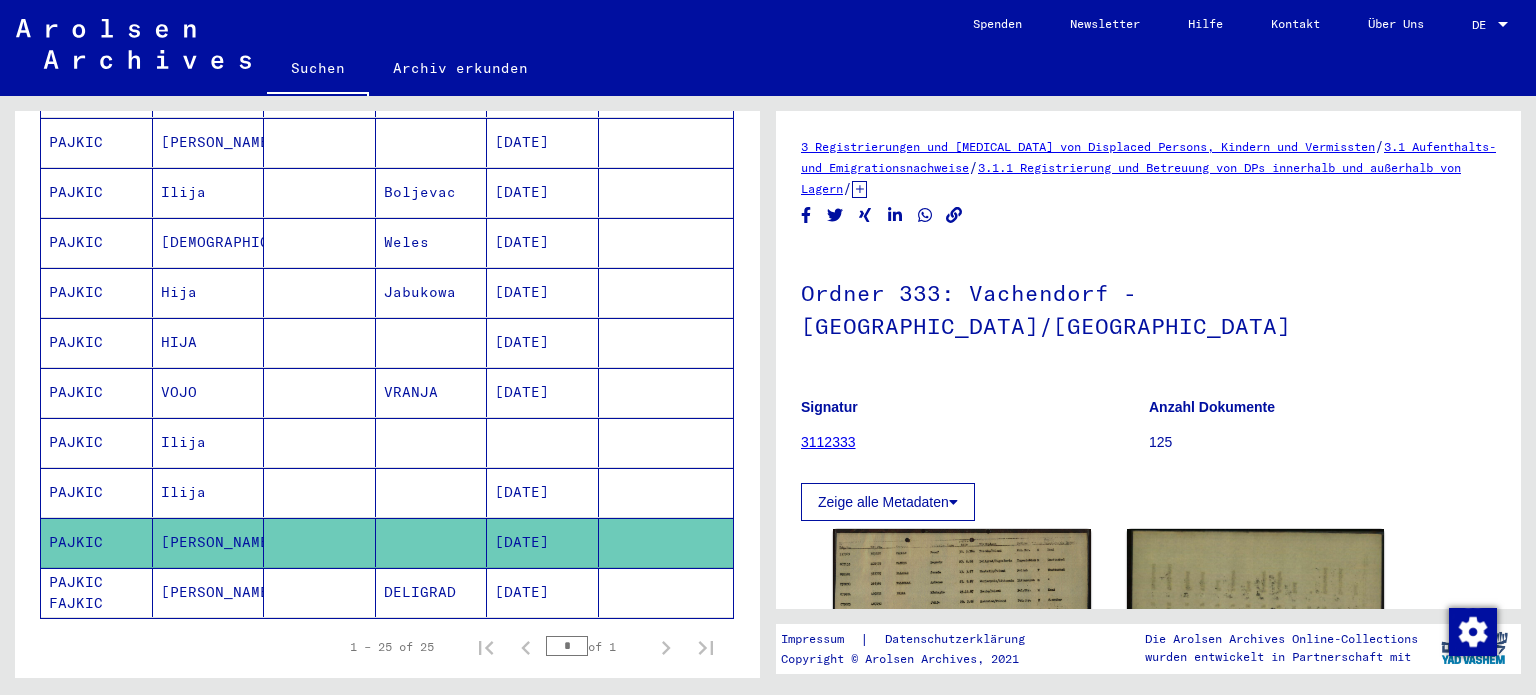 click on "3112333" 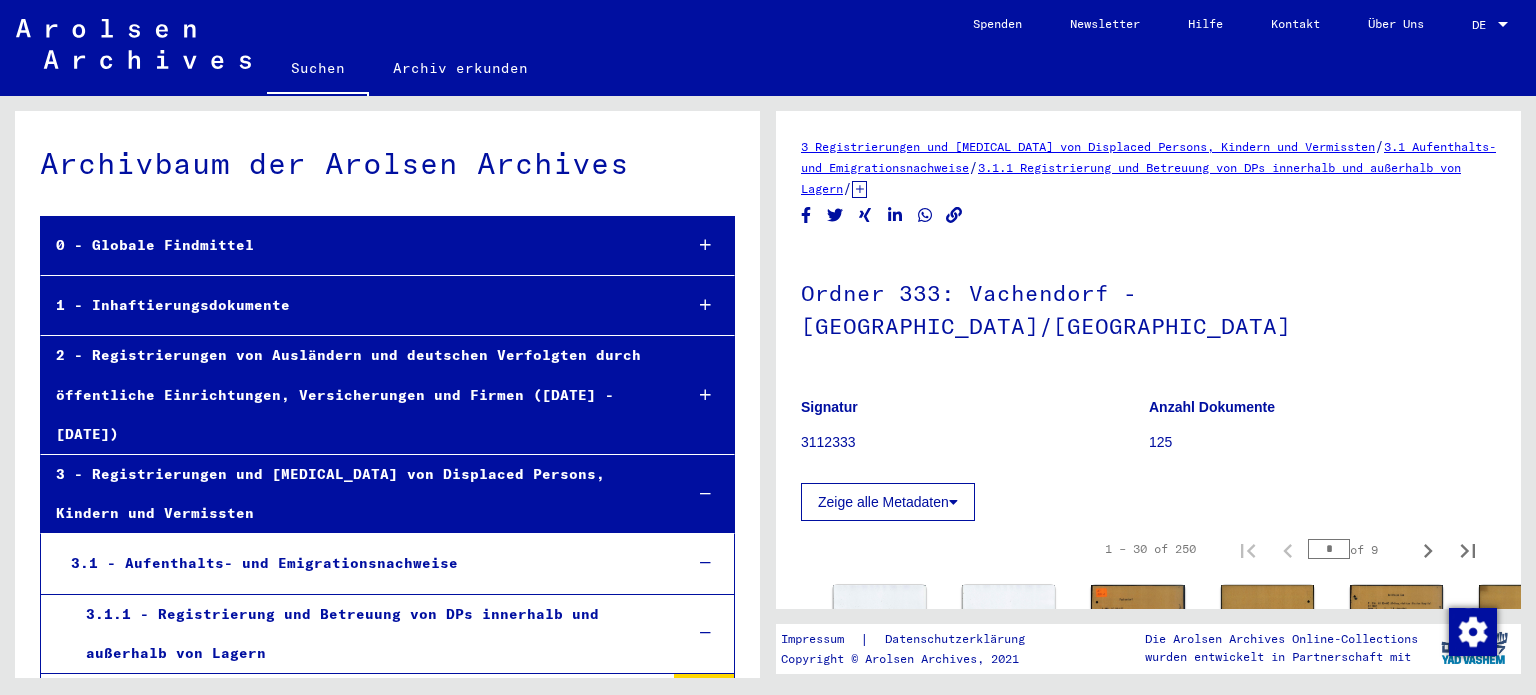 scroll, scrollTop: 32118, scrollLeft: 0, axis: vertical 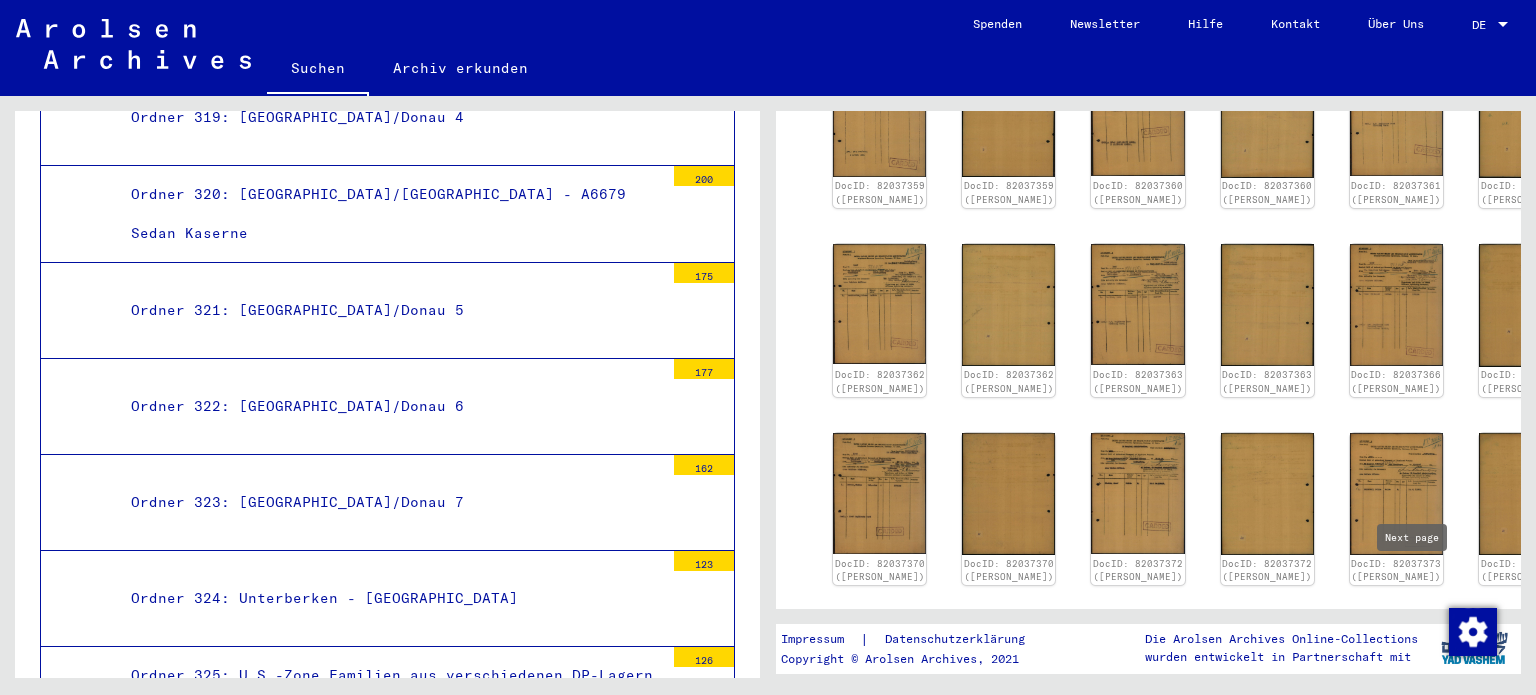 click 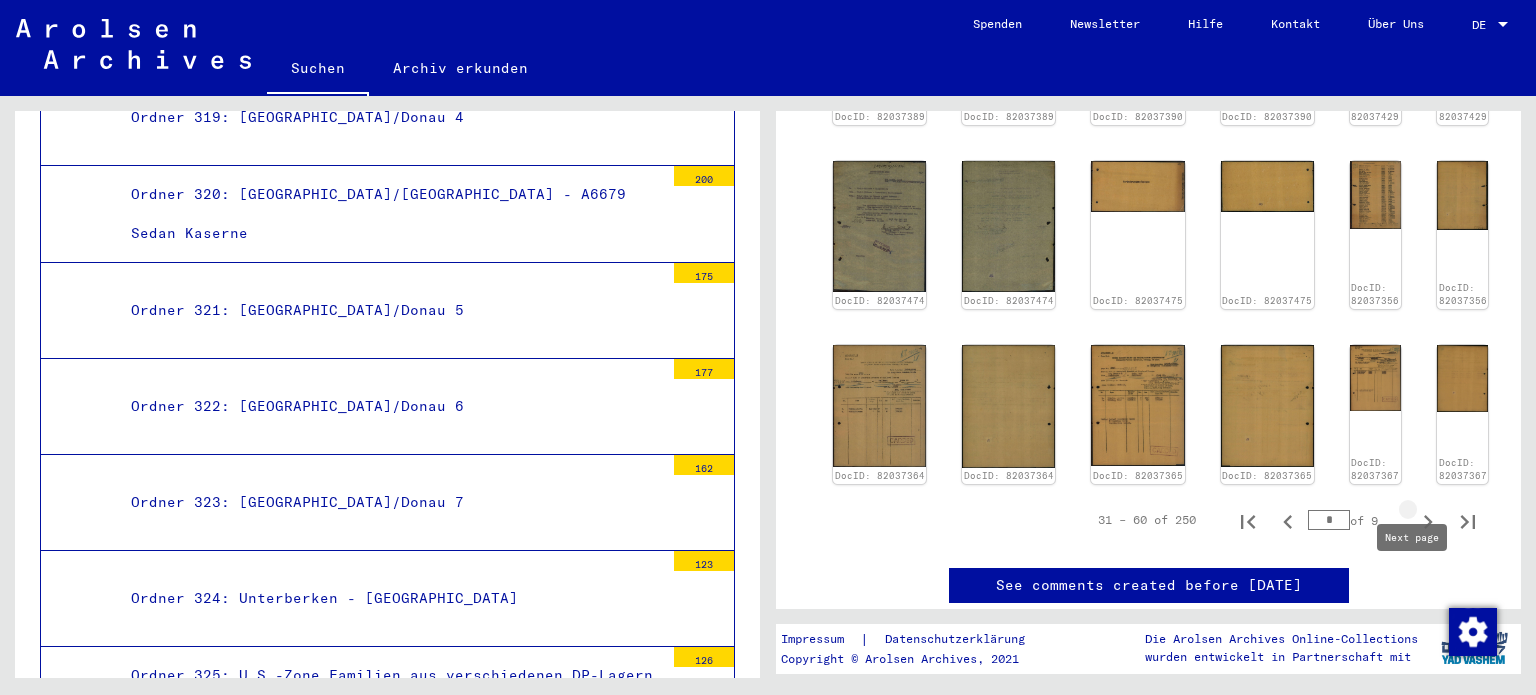 type on "*" 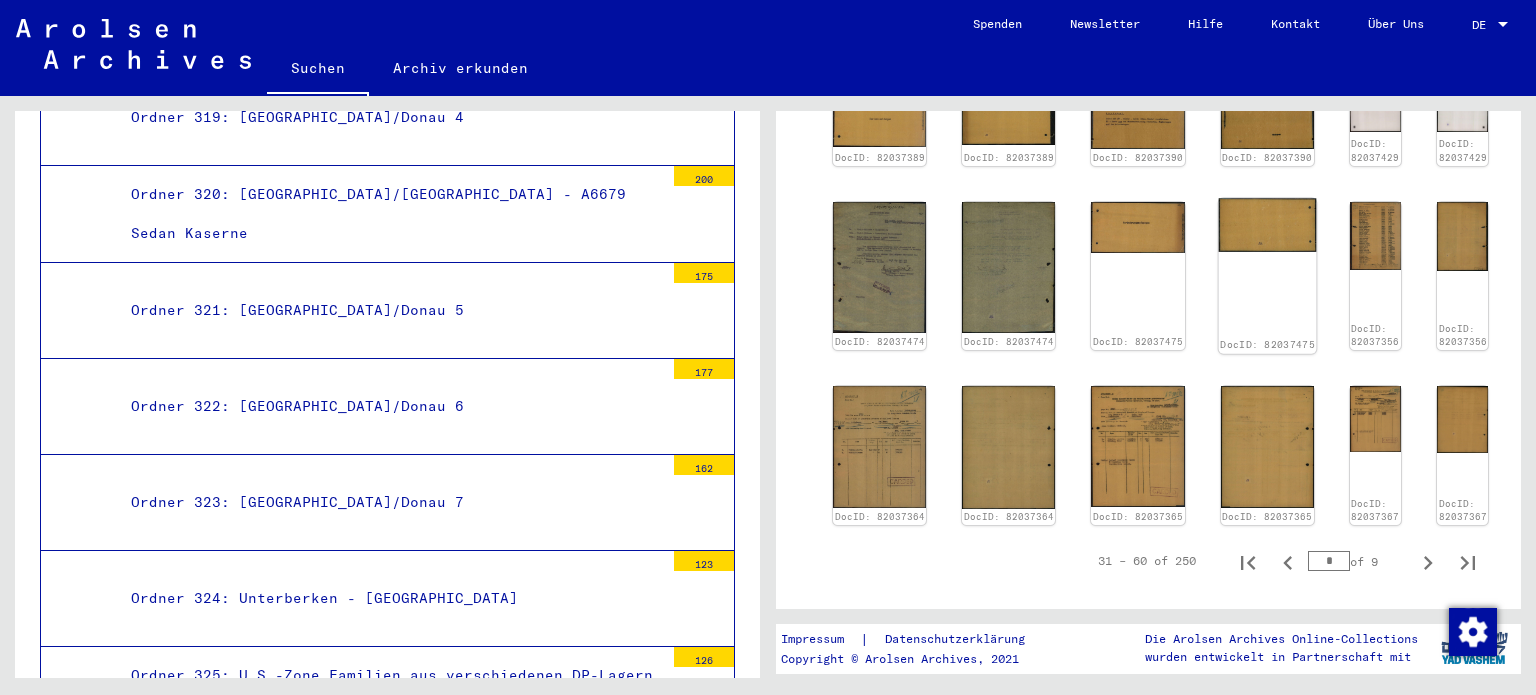 scroll, scrollTop: 912, scrollLeft: 0, axis: vertical 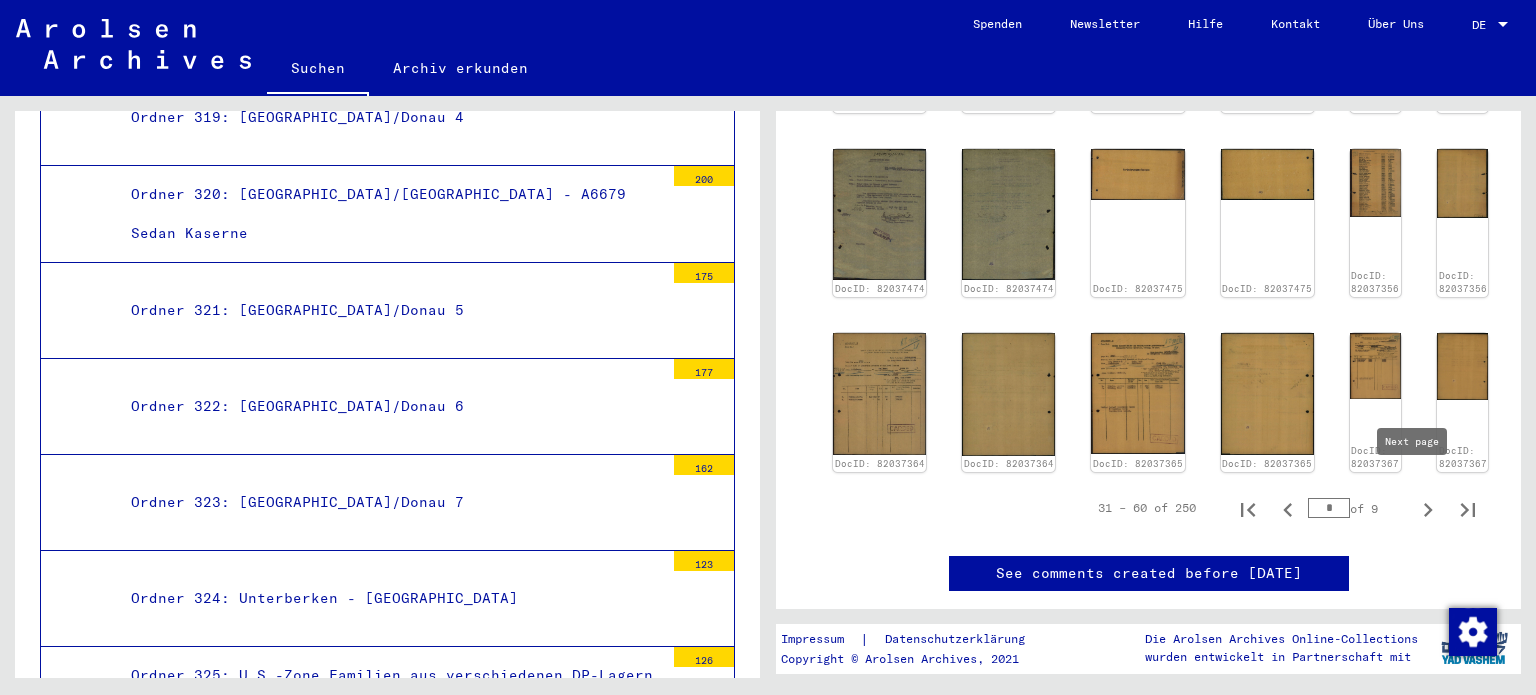 click 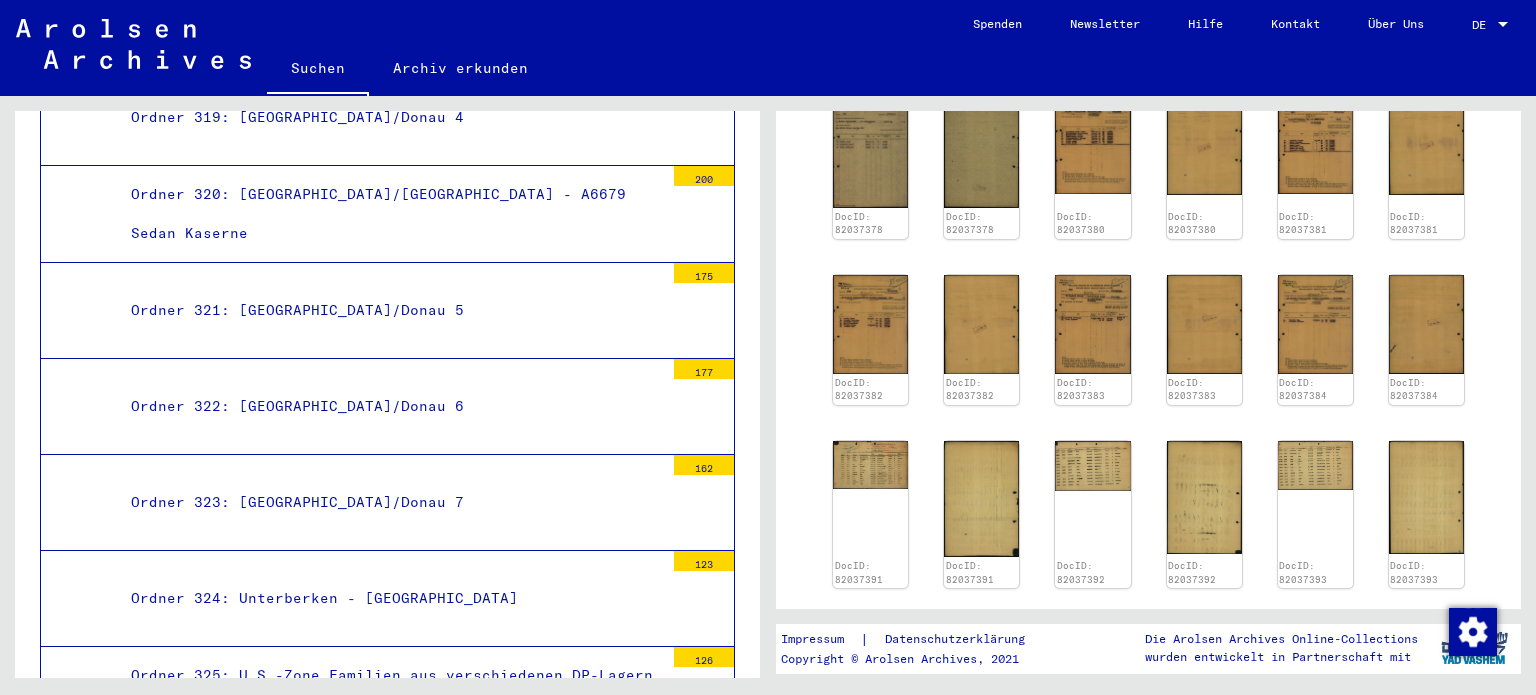 scroll, scrollTop: 812, scrollLeft: 0, axis: vertical 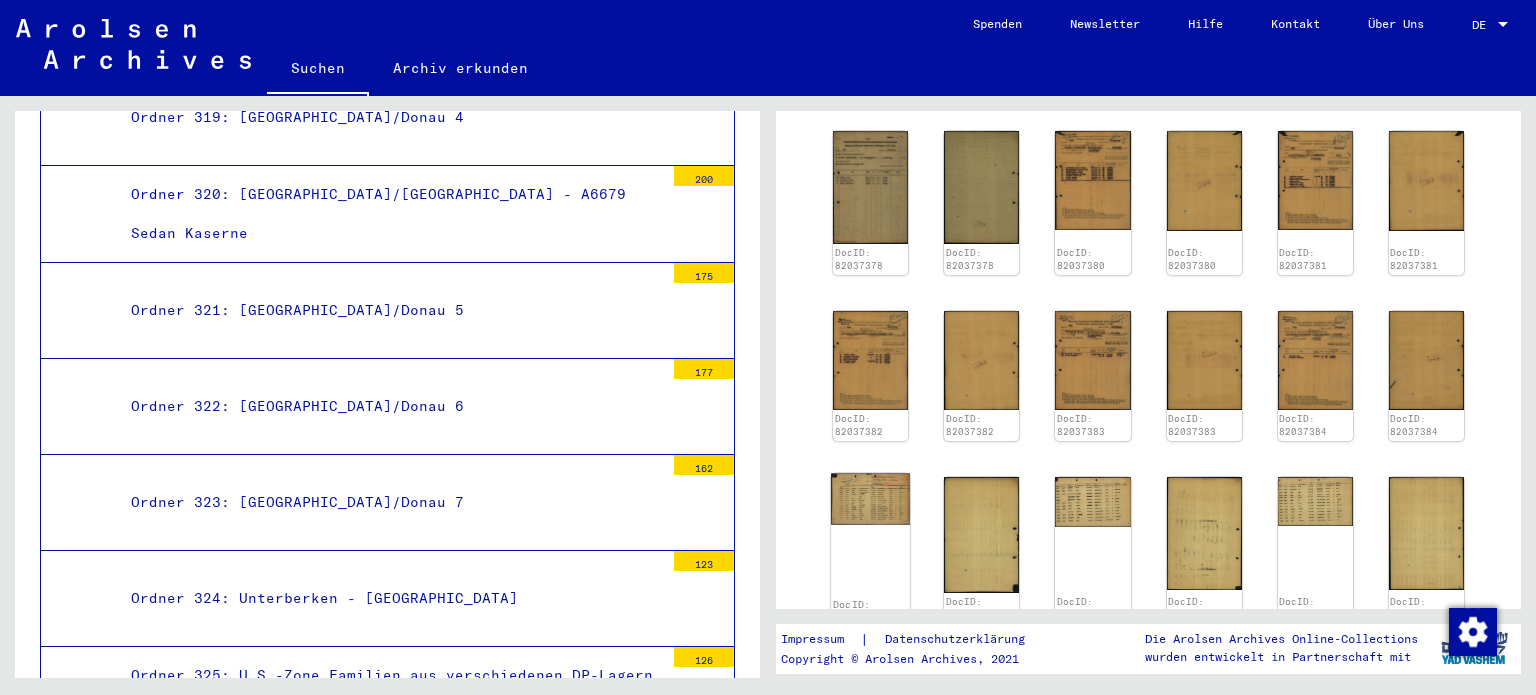 click 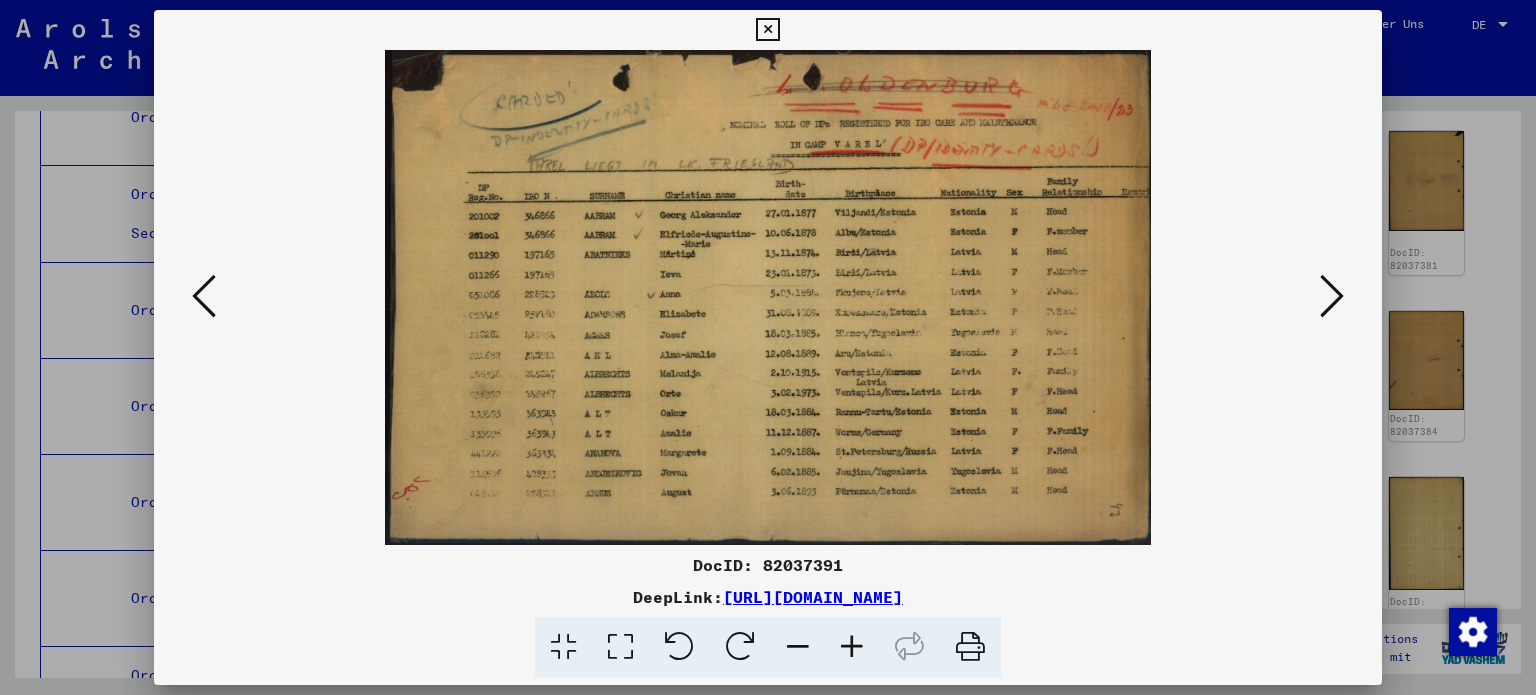 click at bounding box center (768, 347) 